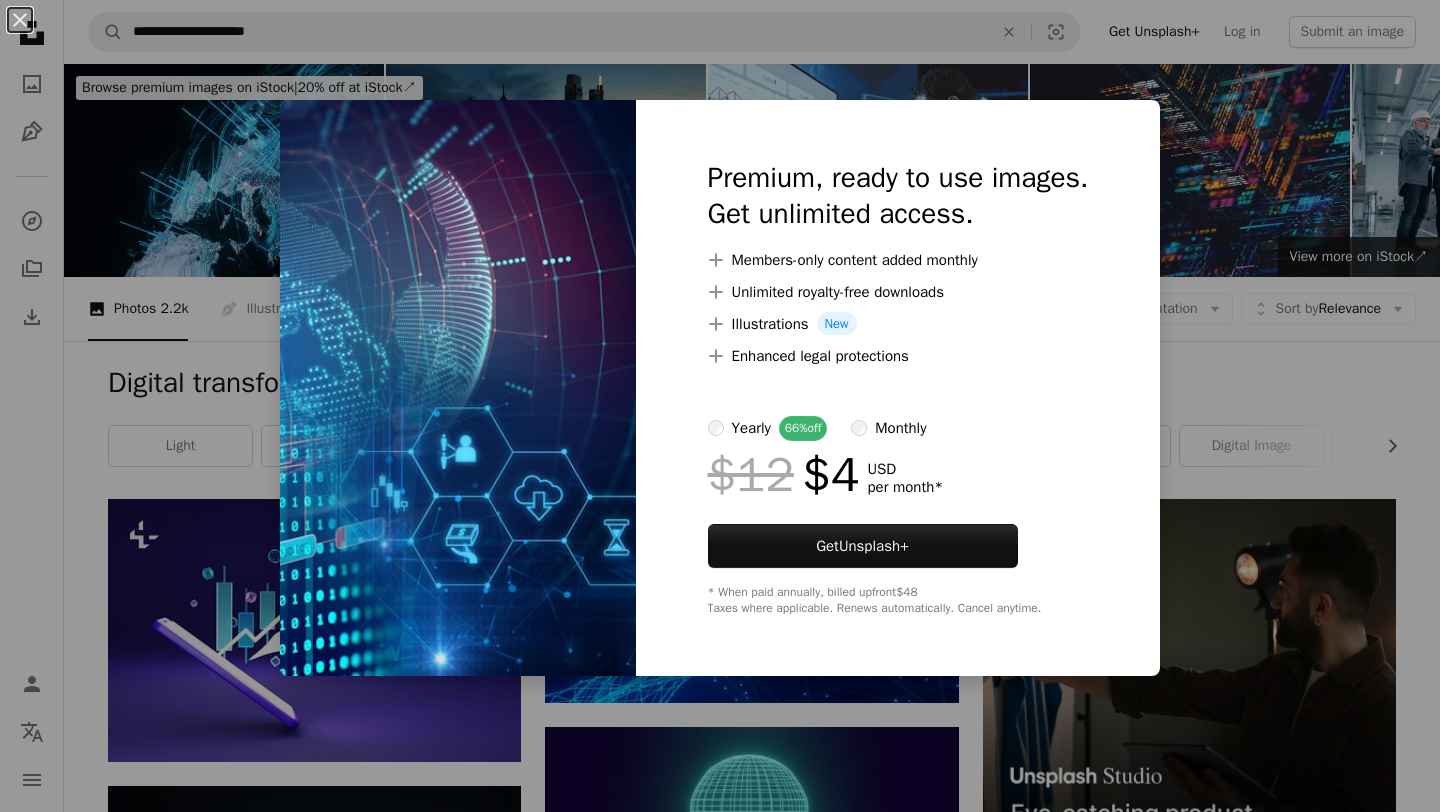 scroll, scrollTop: 425, scrollLeft: 0, axis: vertical 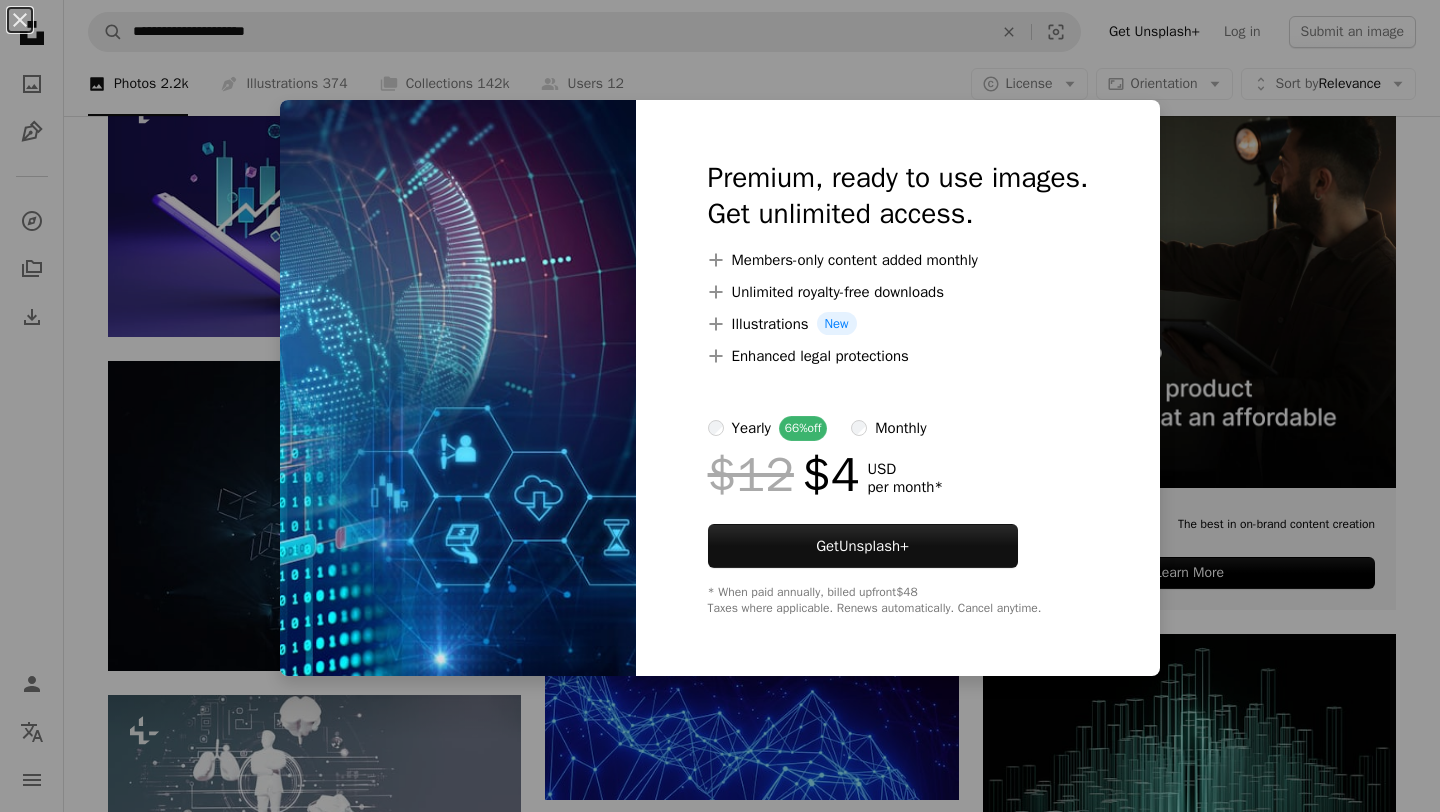click on "An X shape Premium, ready to use images. Get unlimited access. A plus sign Members-only content added monthly A plus sign Unlimited royalty-free downloads A plus sign Illustrations  New A plus sign Enhanced legal protections yearly 66%  off monthly $12   $4 USD per month * Get  Unsplash+ * When paid annually, billed upfront  $48 Taxes where applicable. Renews automatically. Cancel anytime." at bounding box center (720, 406) 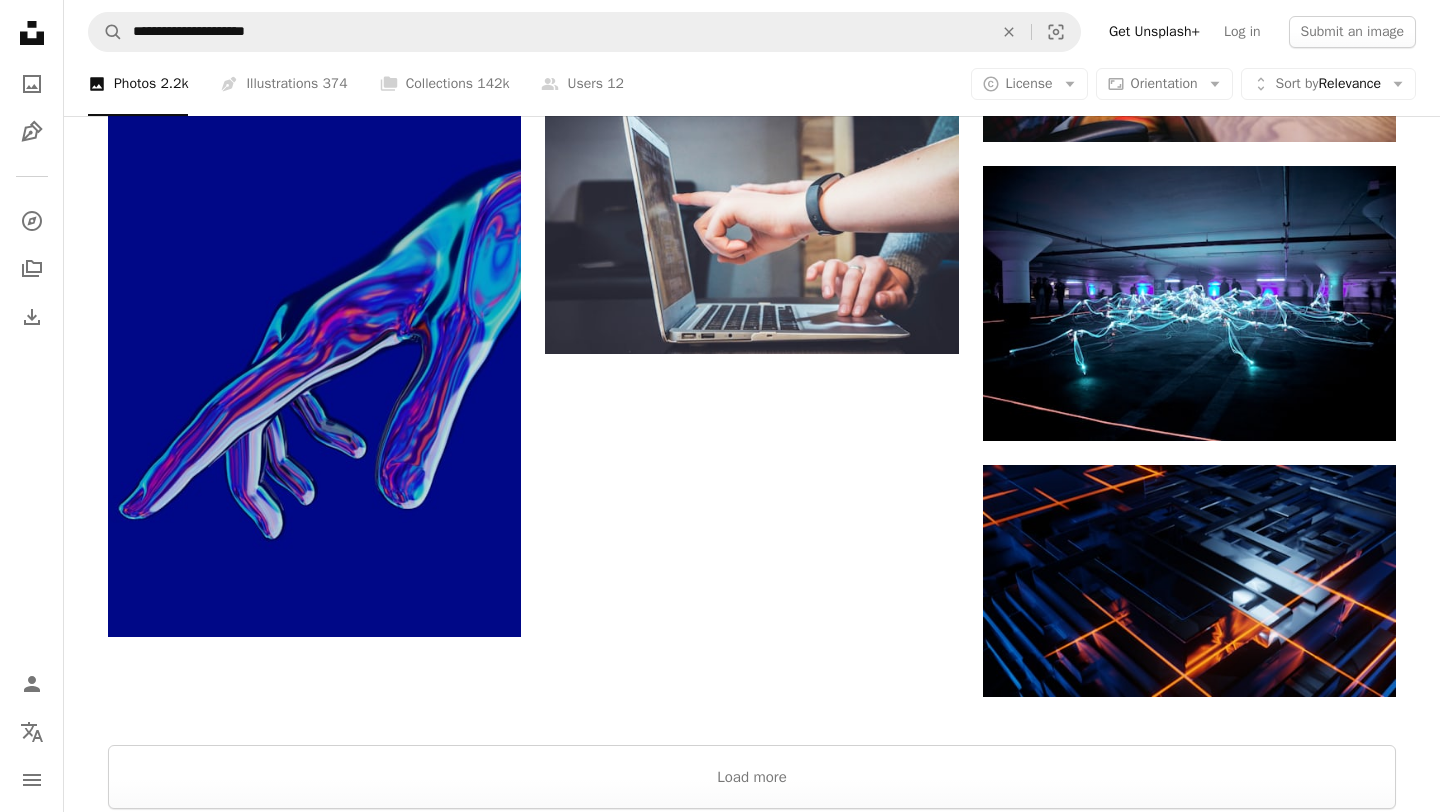 scroll, scrollTop: 2158, scrollLeft: 0, axis: vertical 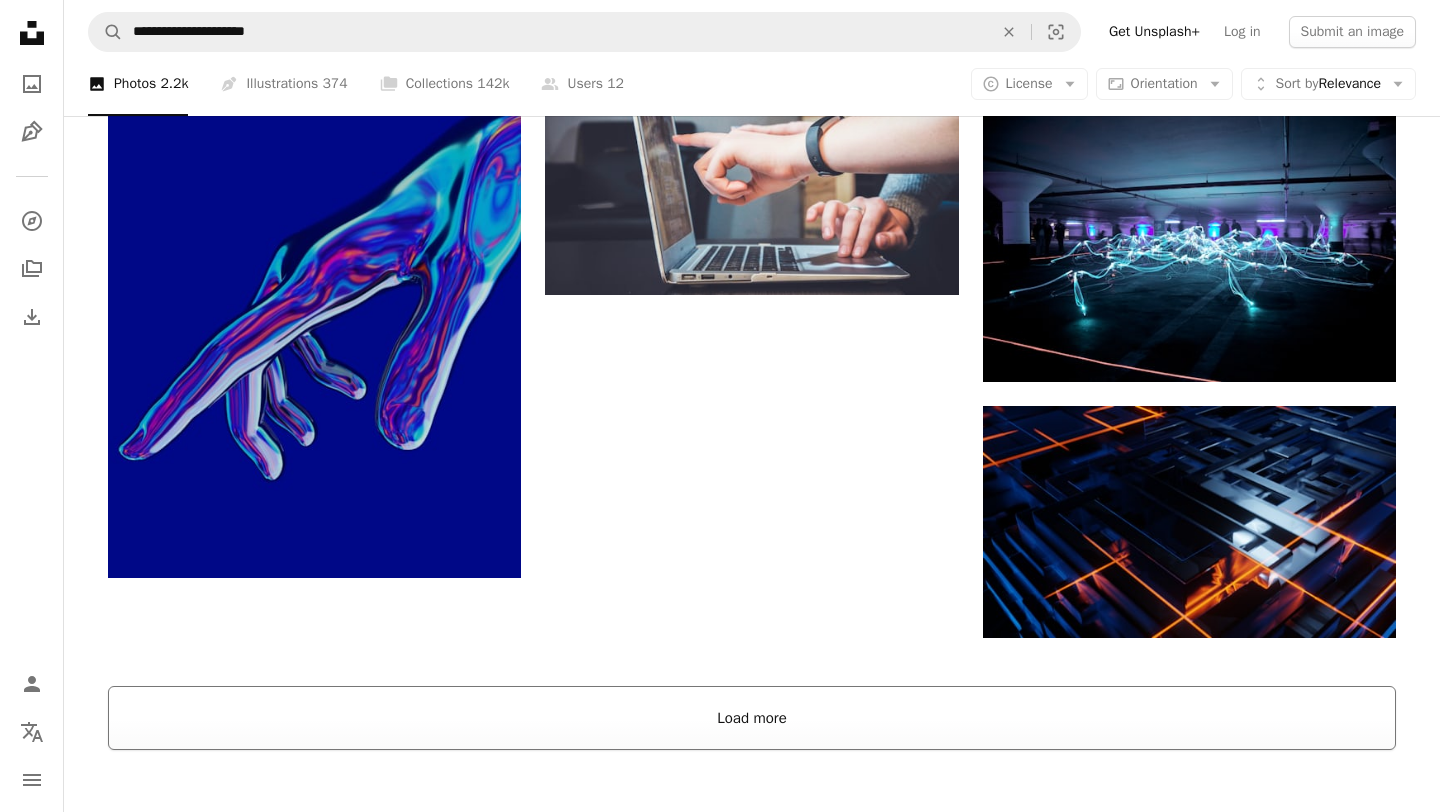click on "Load more" at bounding box center (752, 718) 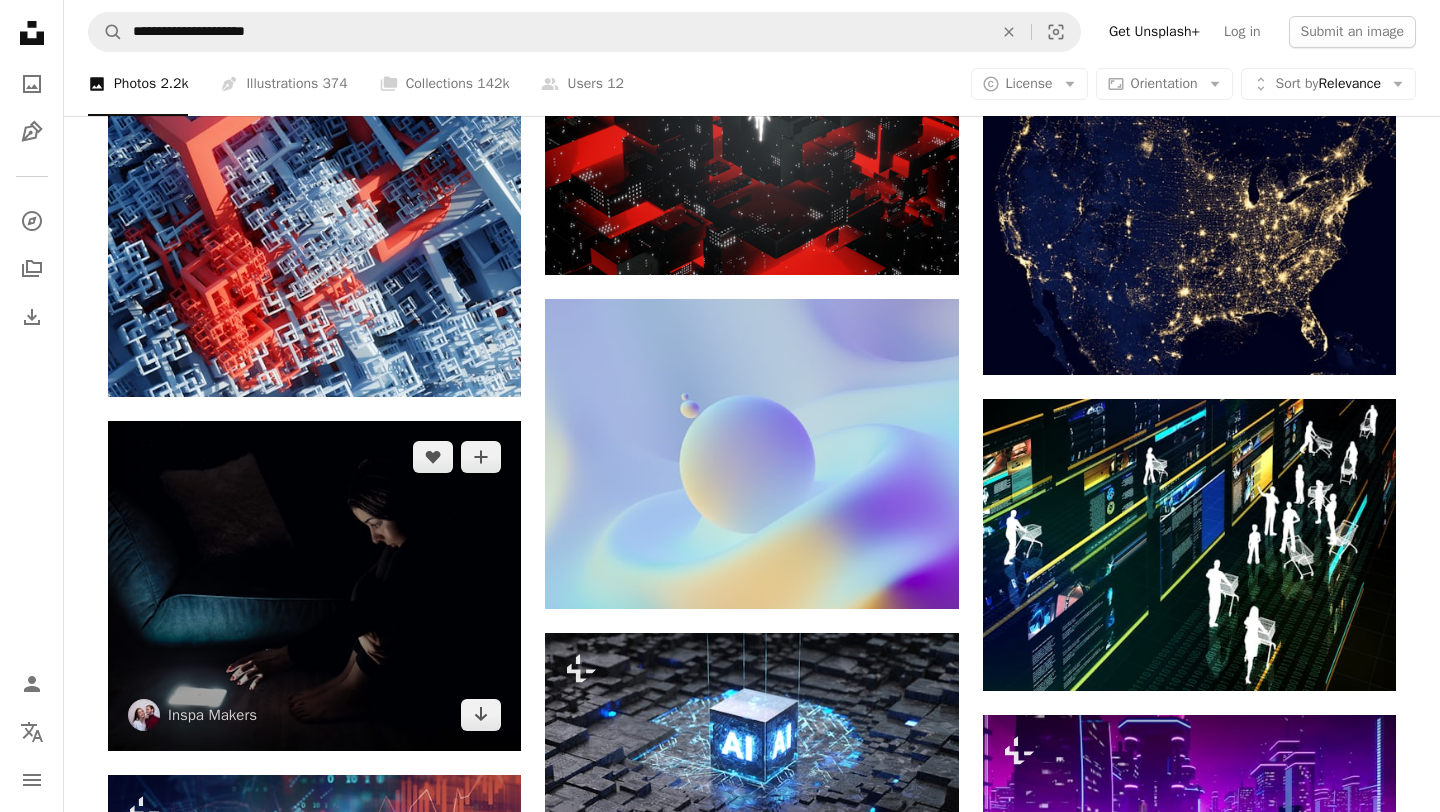 scroll, scrollTop: 7993, scrollLeft: 0, axis: vertical 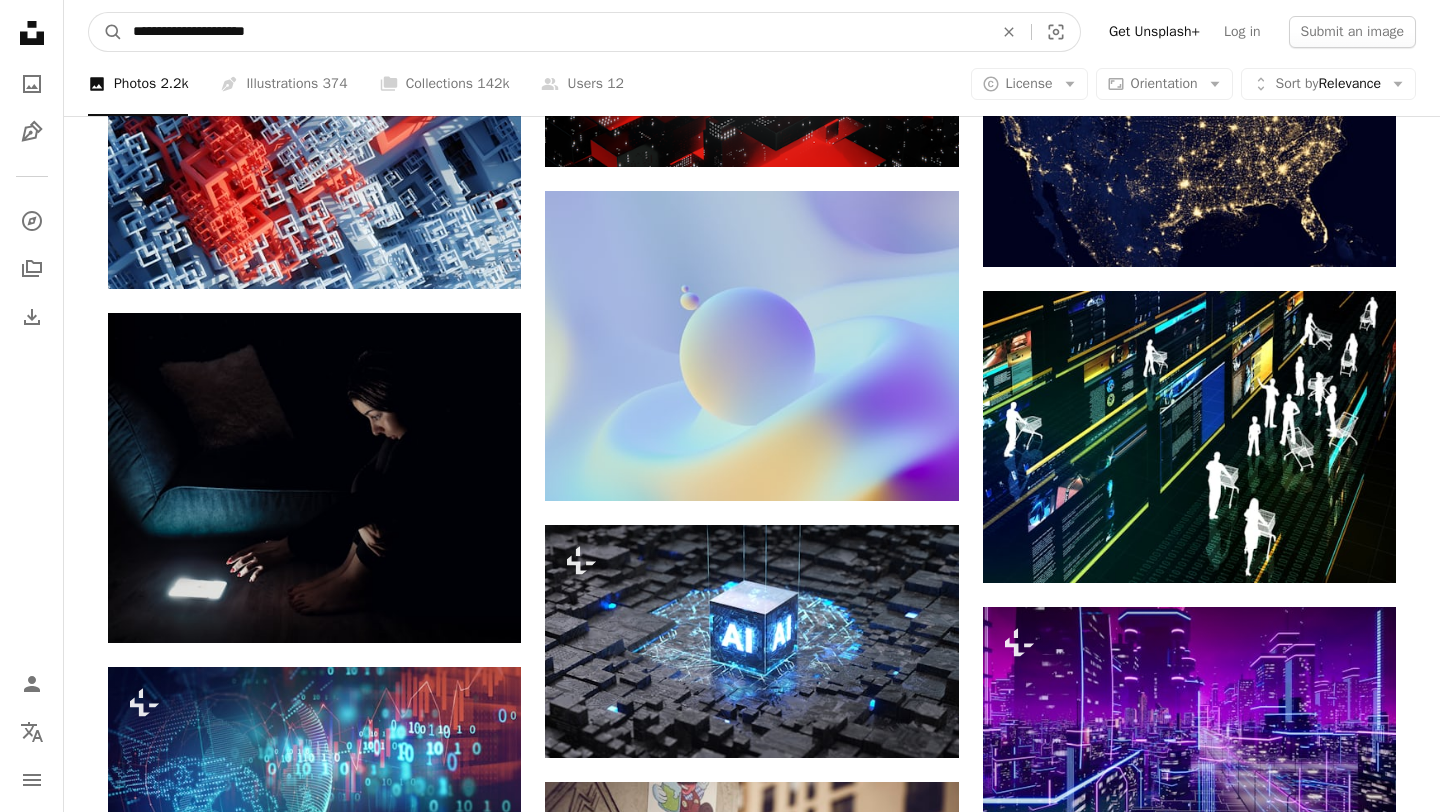 click on "**********" at bounding box center [555, 32] 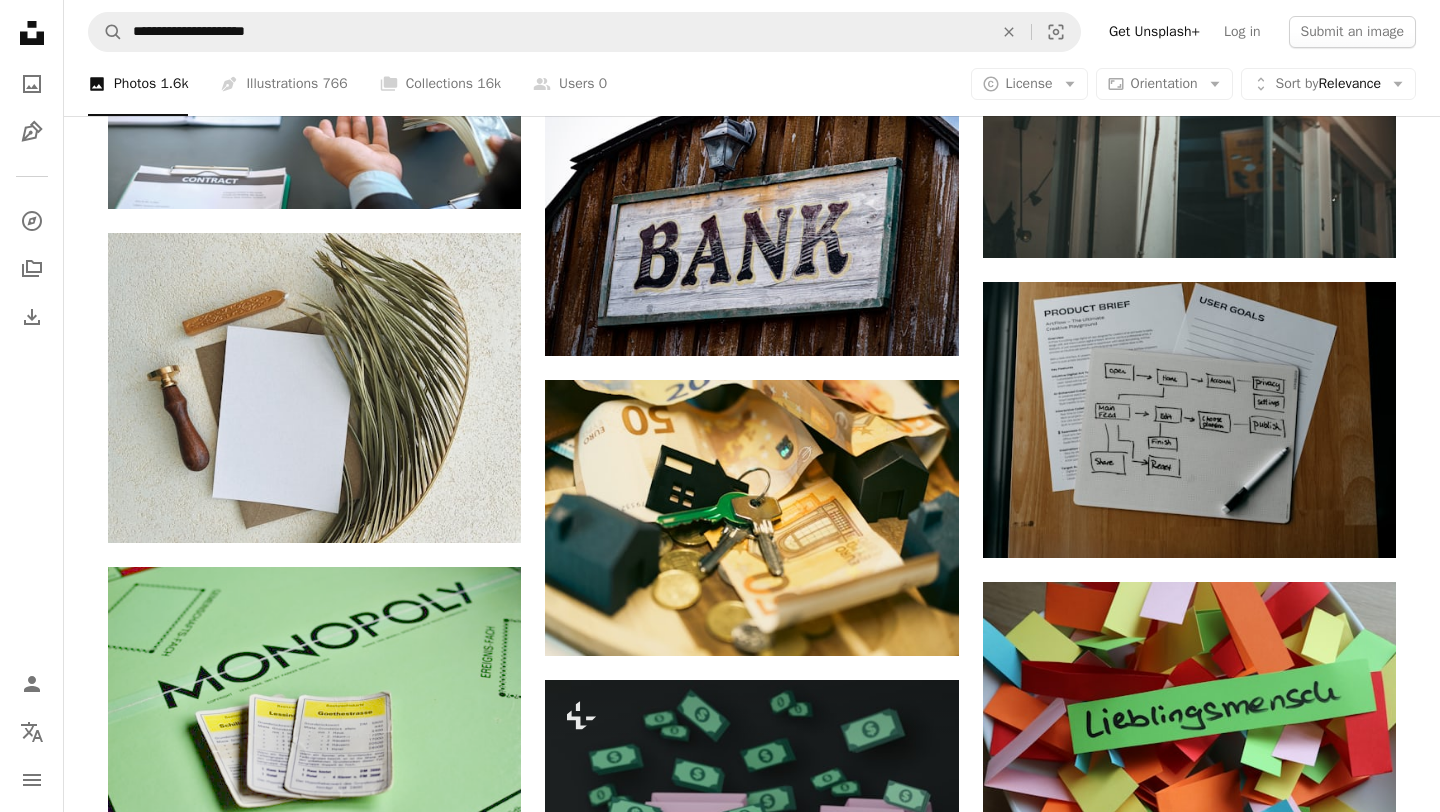 scroll, scrollTop: 1429, scrollLeft: 0, axis: vertical 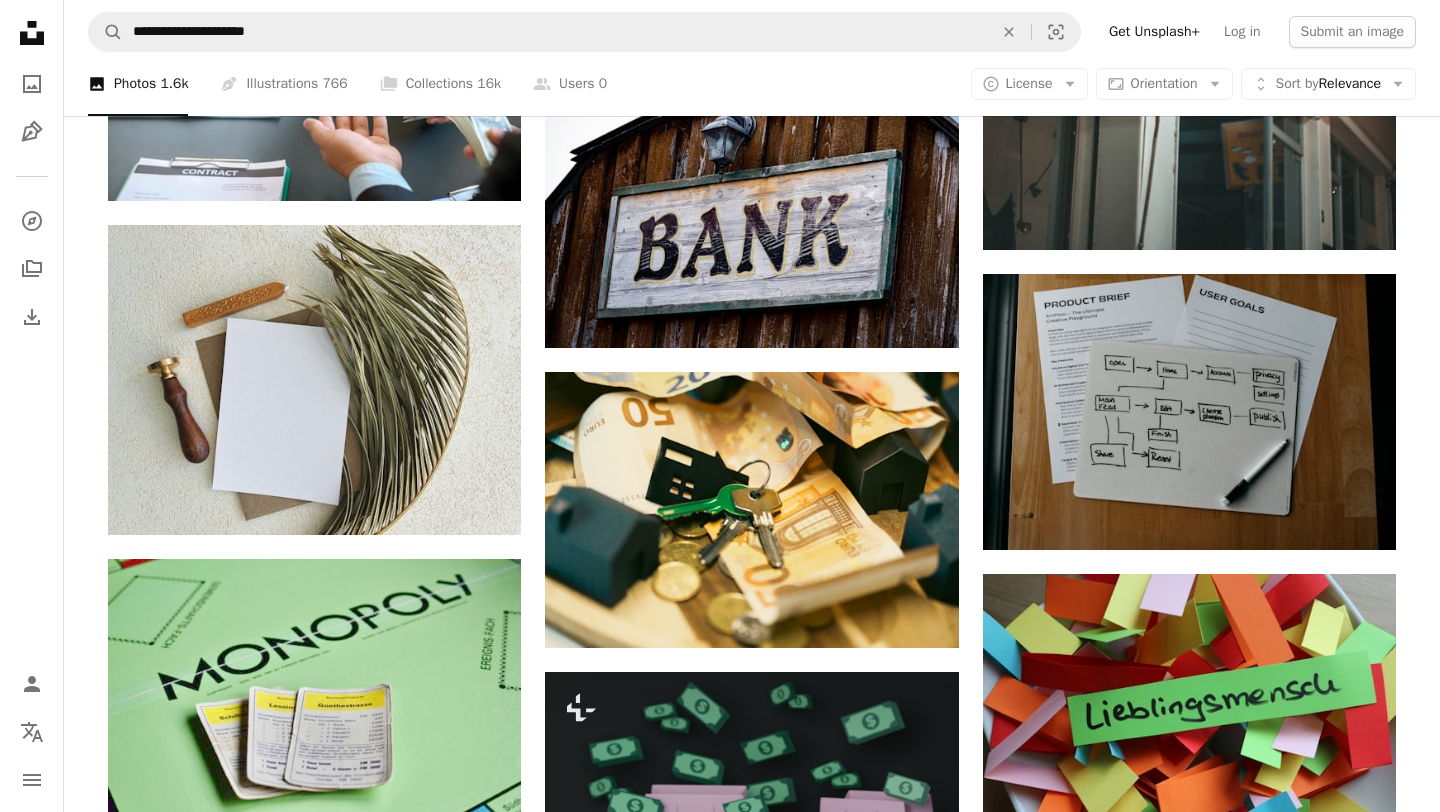 click on "A lock Download" at bounding box center (1325, 1113) 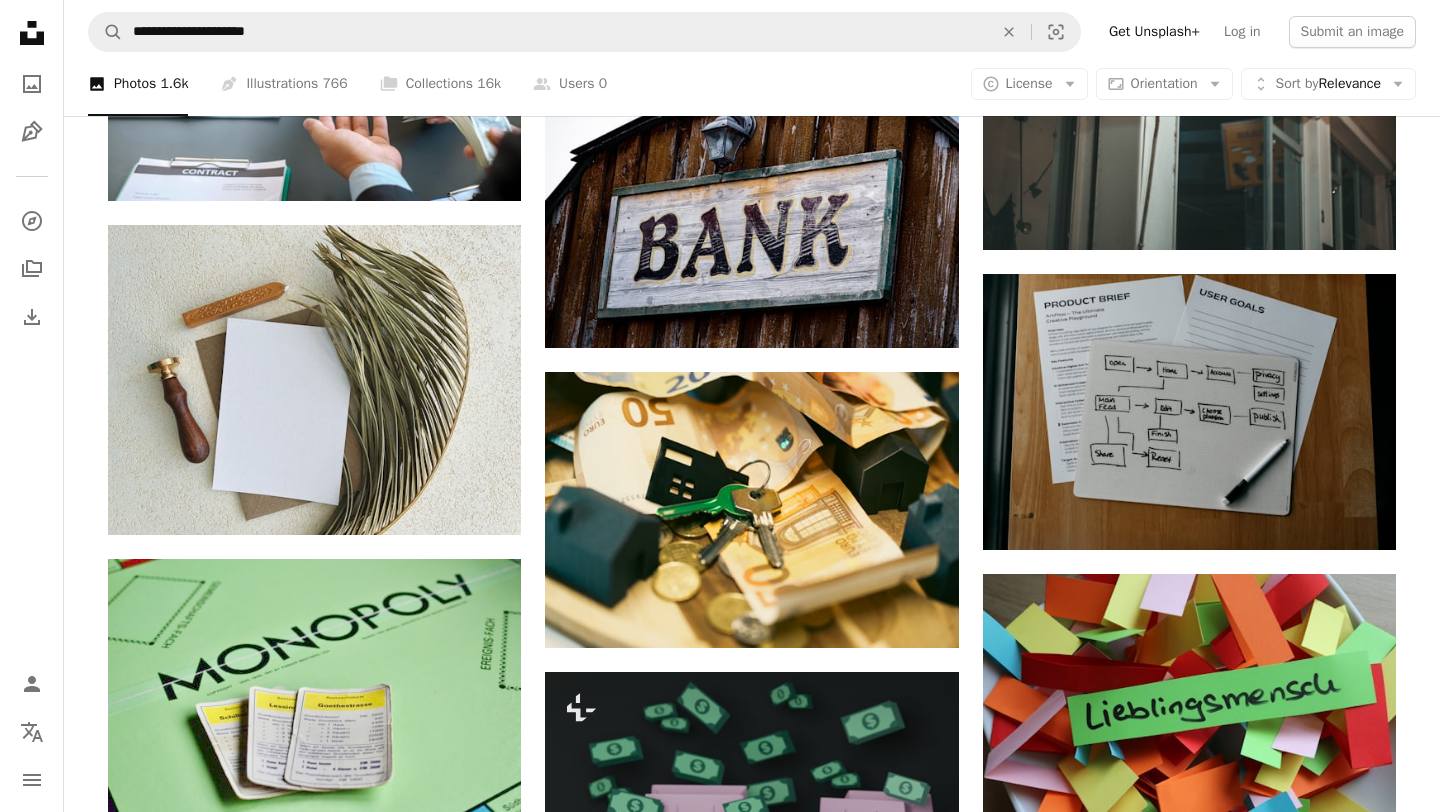 click on "An X shape Premium, ready to use images. Get unlimited access. A plus sign Members-only content added monthly A plus sign Unlimited royalty-free downloads A plus sign Illustrations  New A plus sign Enhanced legal protections yearly 66%  off monthly $12   $4 USD per month * Get  Unsplash+ * When paid annually, billed upfront  $48 Taxes where applicable. Renews automatically. Cancel anytime." at bounding box center [720, 3095] 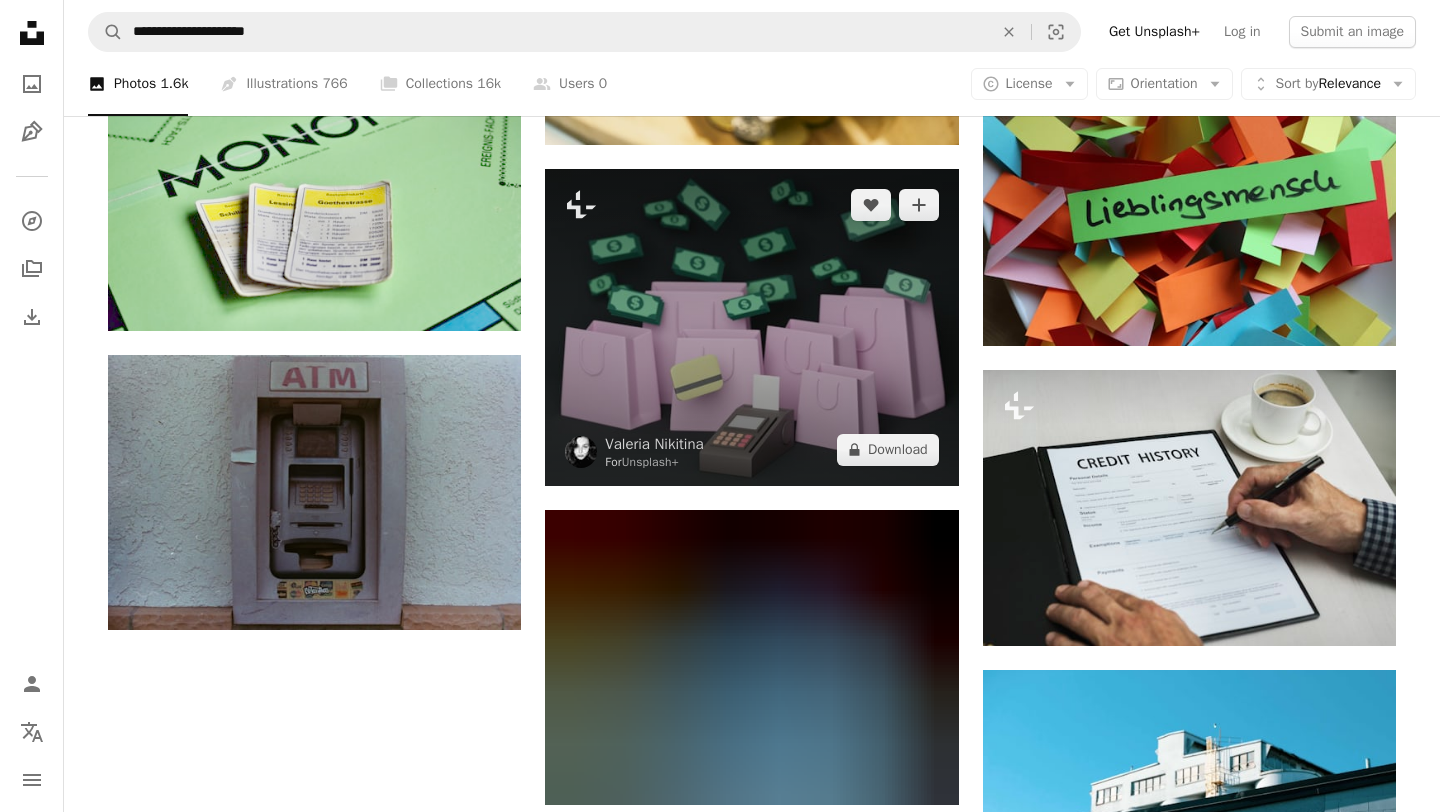 scroll, scrollTop: 1935, scrollLeft: 0, axis: vertical 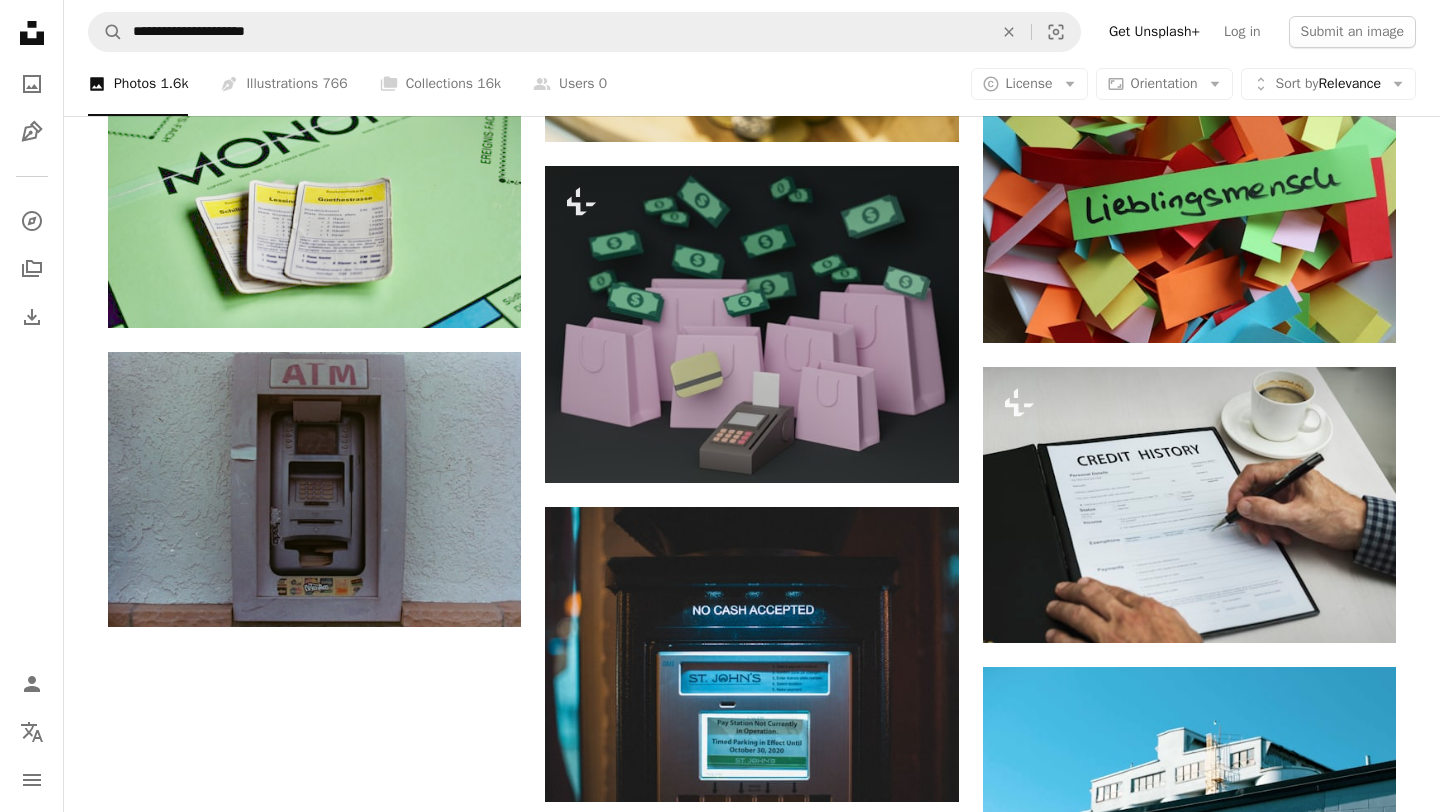 click on "Load more" at bounding box center [752, 1346] 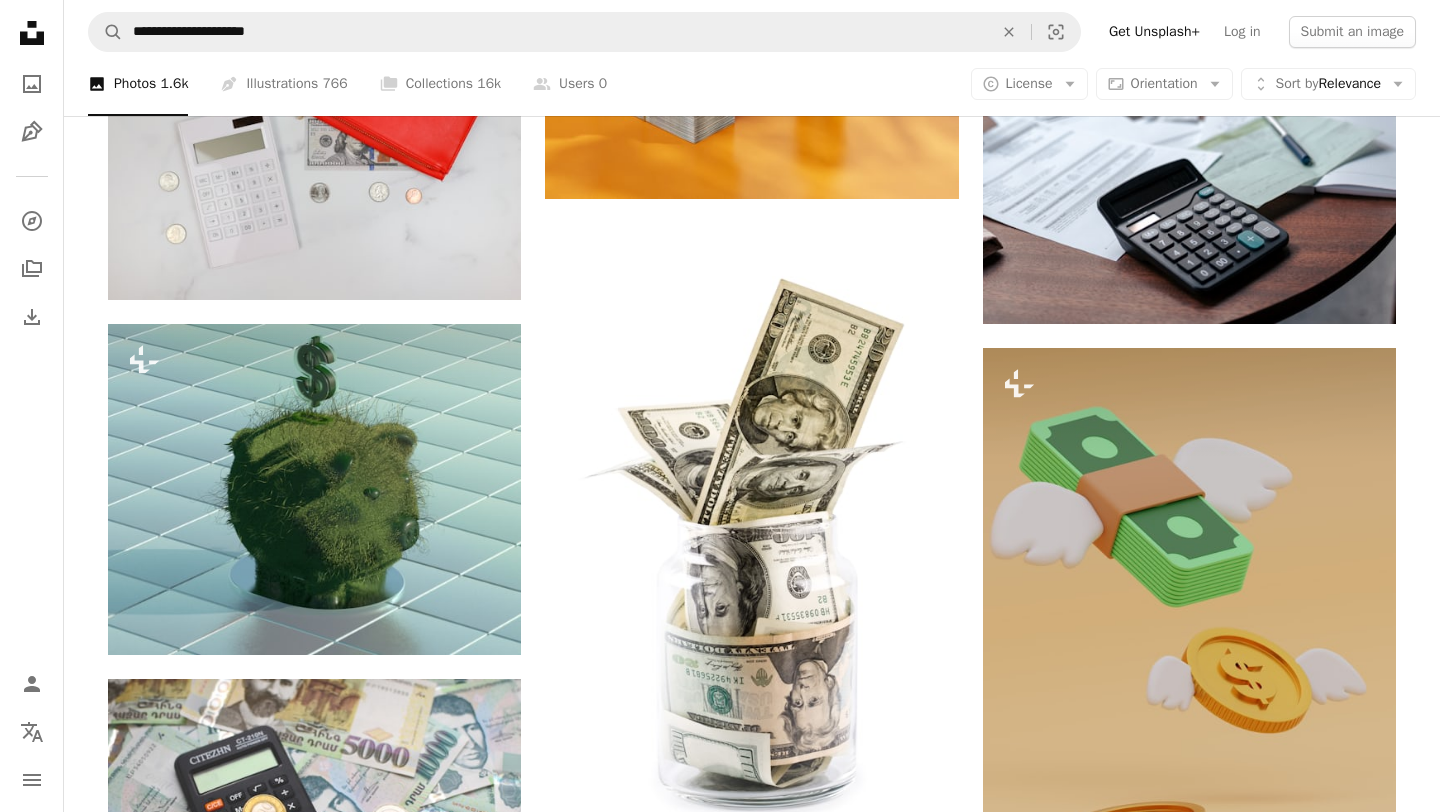 scroll, scrollTop: 9801, scrollLeft: 0, axis: vertical 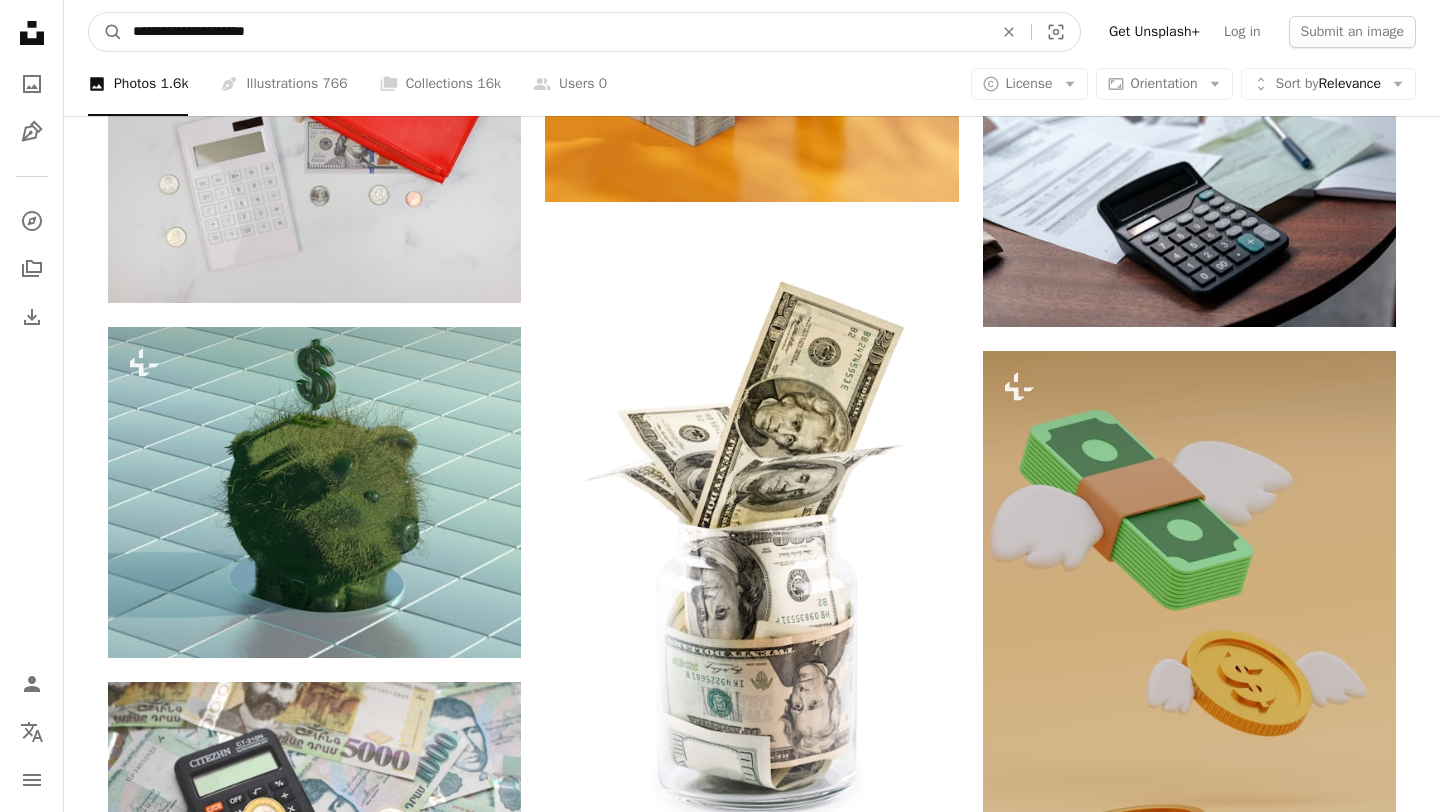 click on "**********" at bounding box center (555, 32) 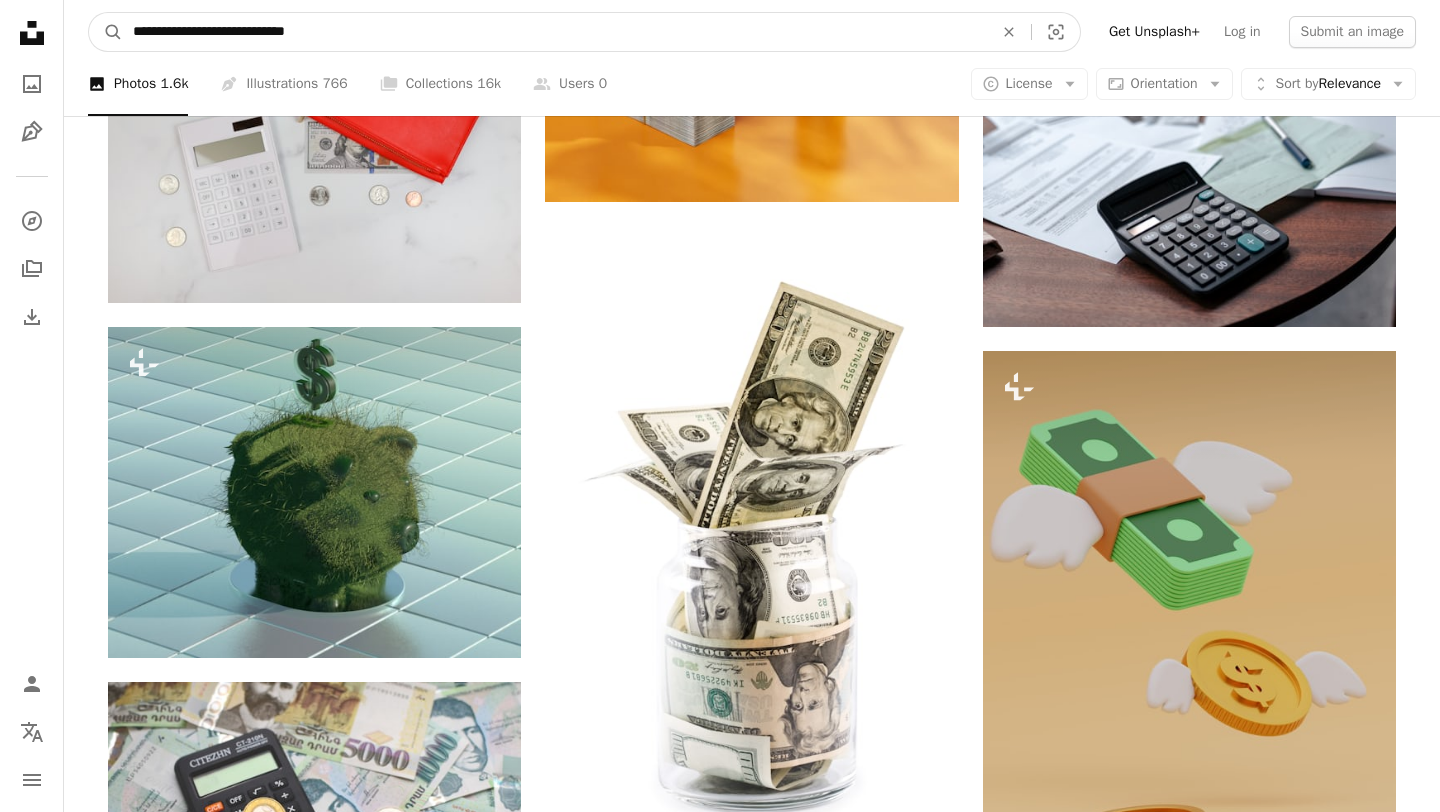 type on "**********" 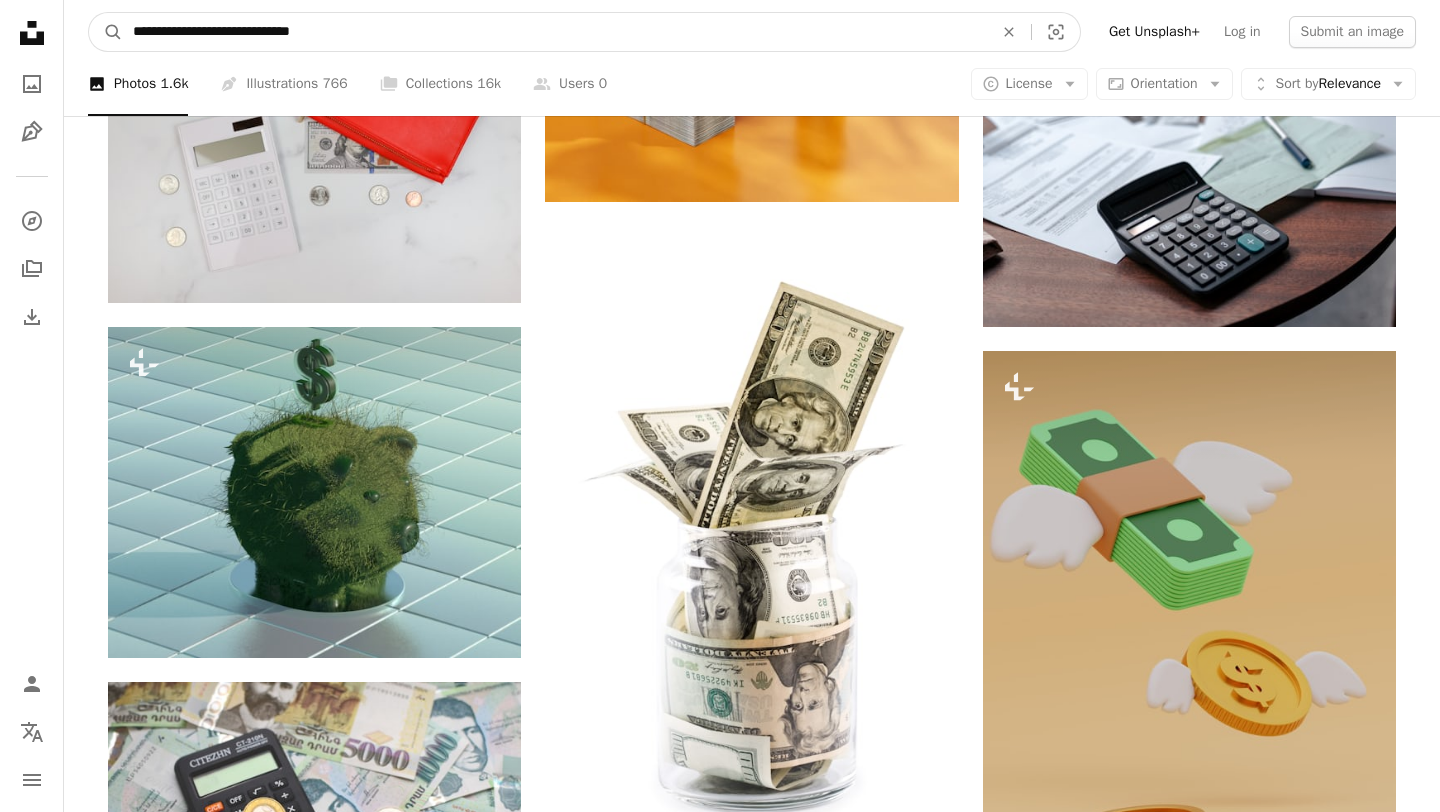 click on "A magnifying glass" at bounding box center [106, 32] 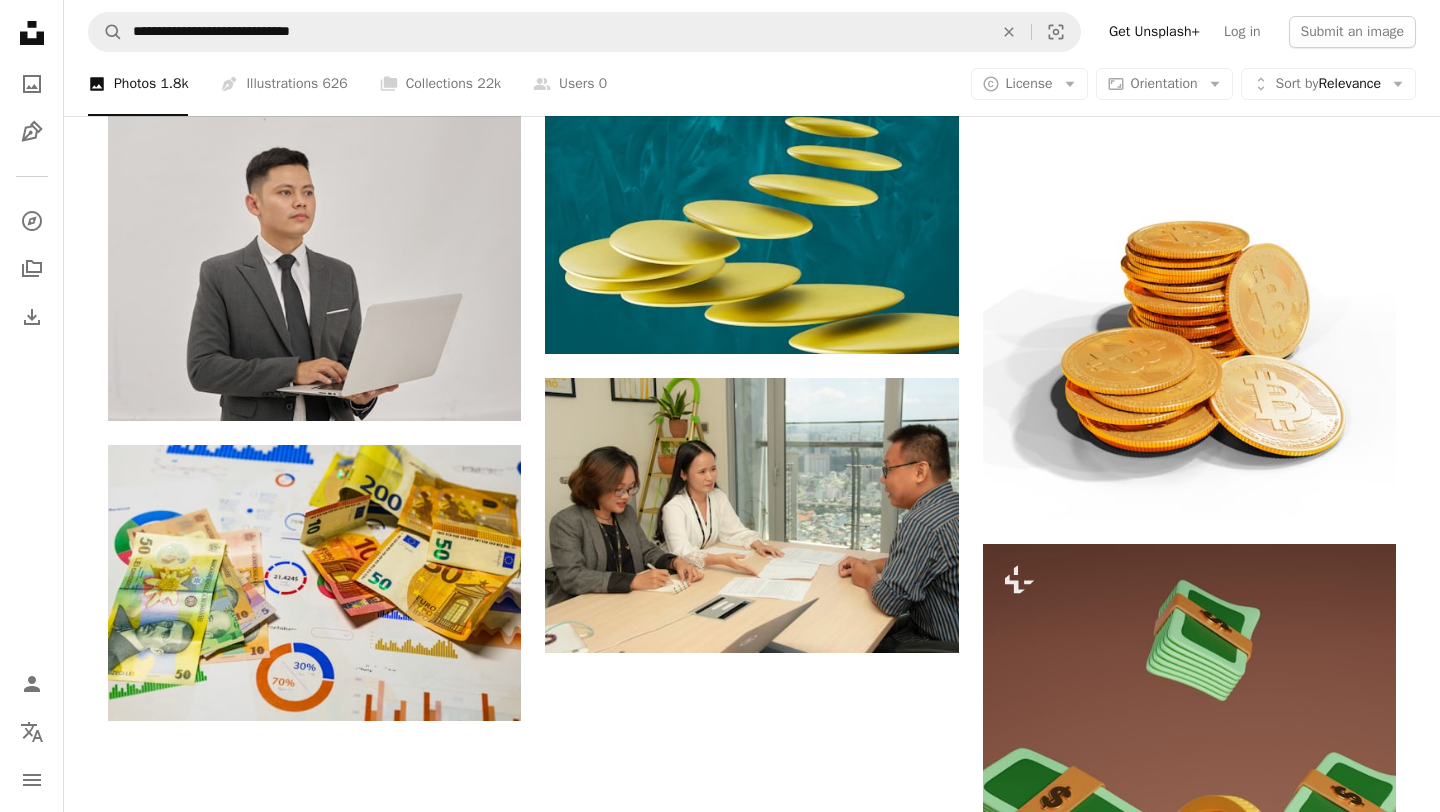 scroll, scrollTop: 2260, scrollLeft: 0, axis: vertical 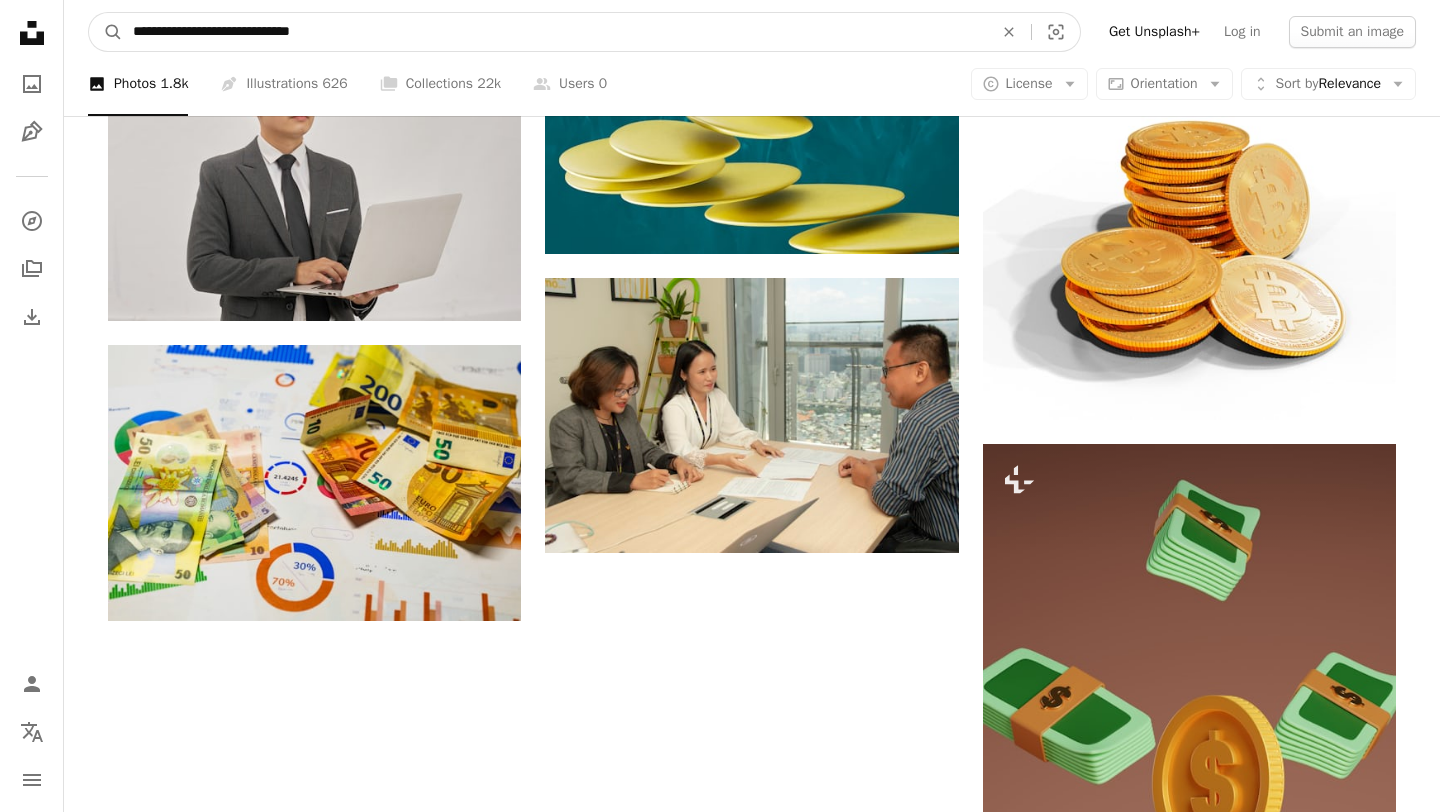 drag, startPoint x: 299, startPoint y: 33, endPoint x: 163, endPoint y: 36, distance: 136.03308 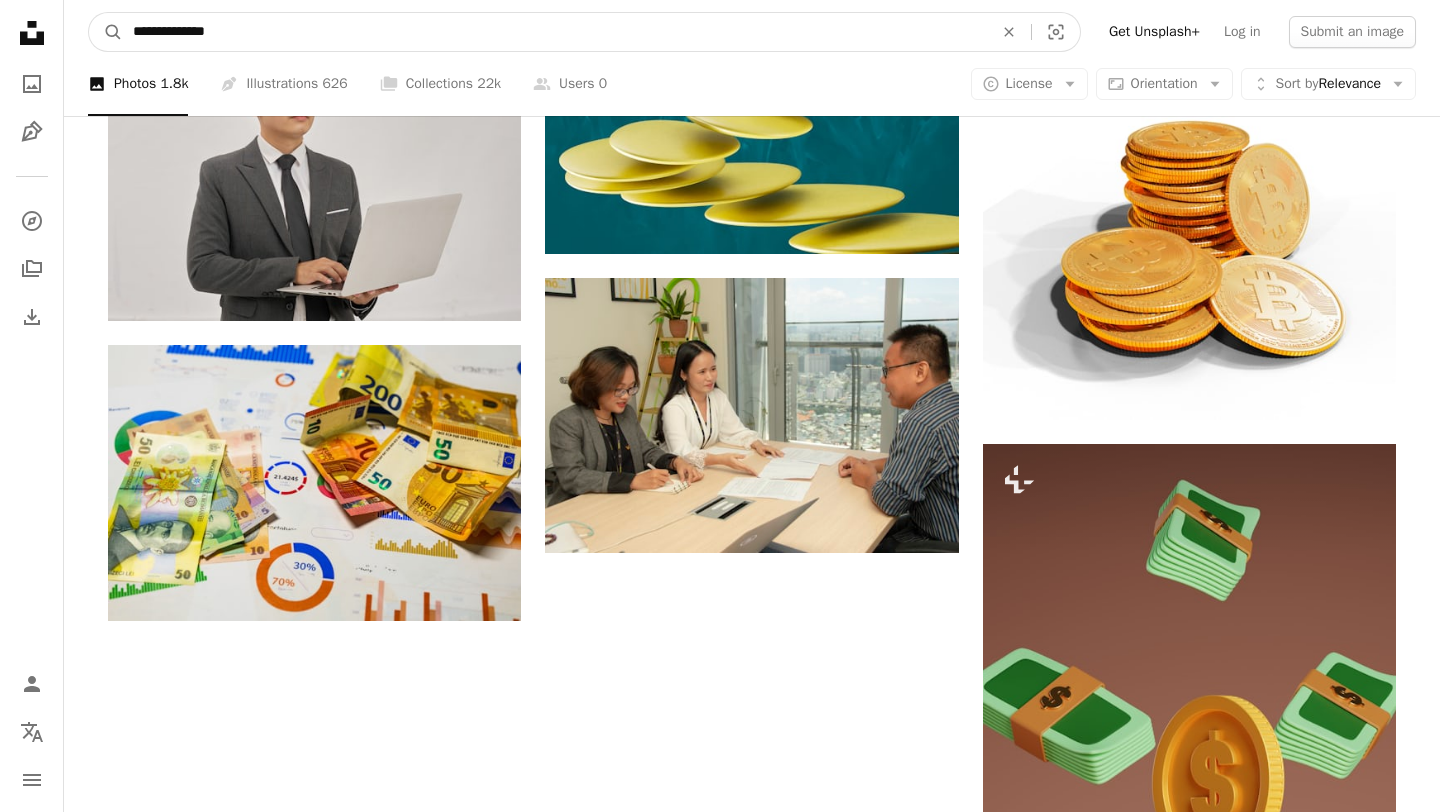 click on "A magnifying glass" at bounding box center (106, 32) 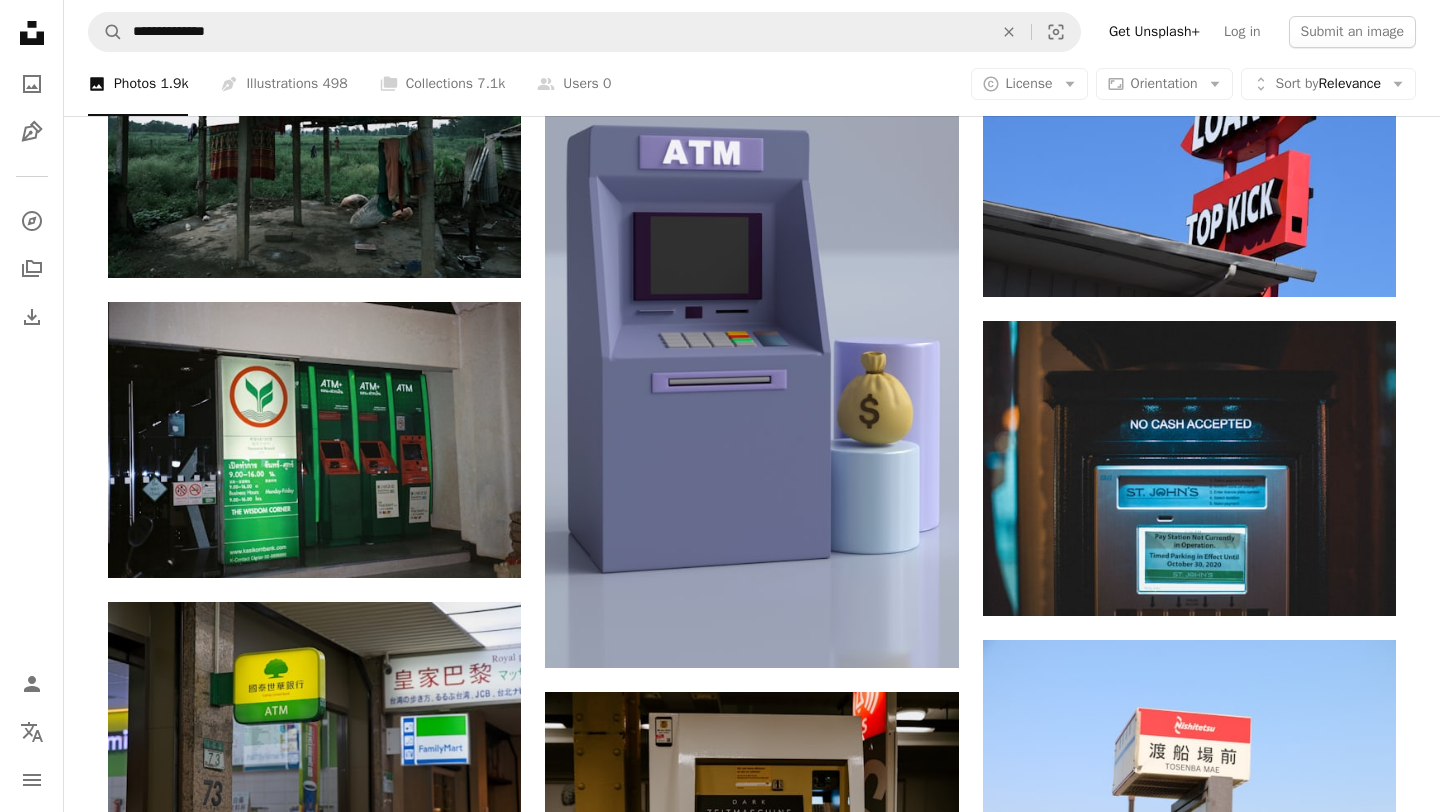 scroll, scrollTop: 1112, scrollLeft: 0, axis: vertical 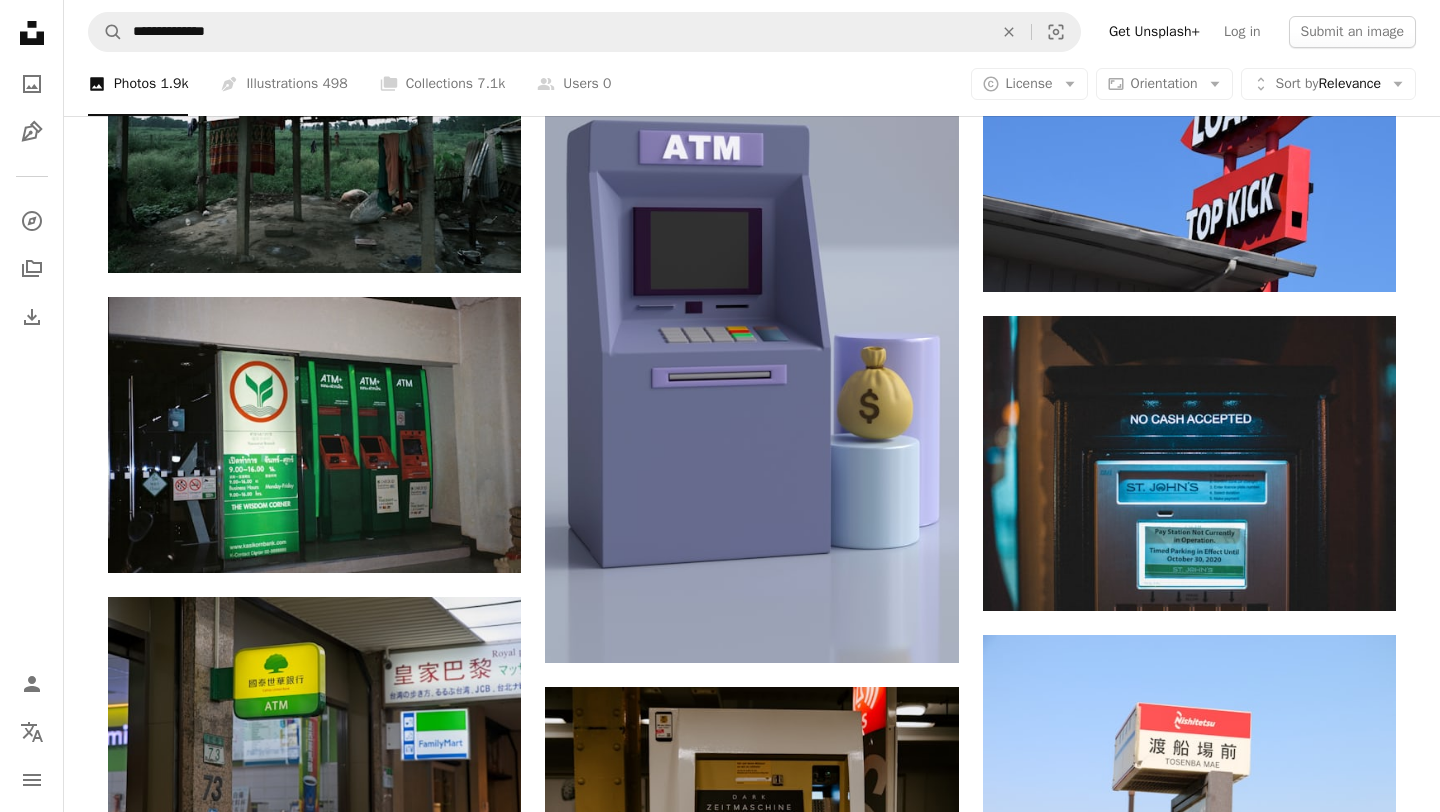 click on "A lock Download" at bounding box center [1325, 1131] 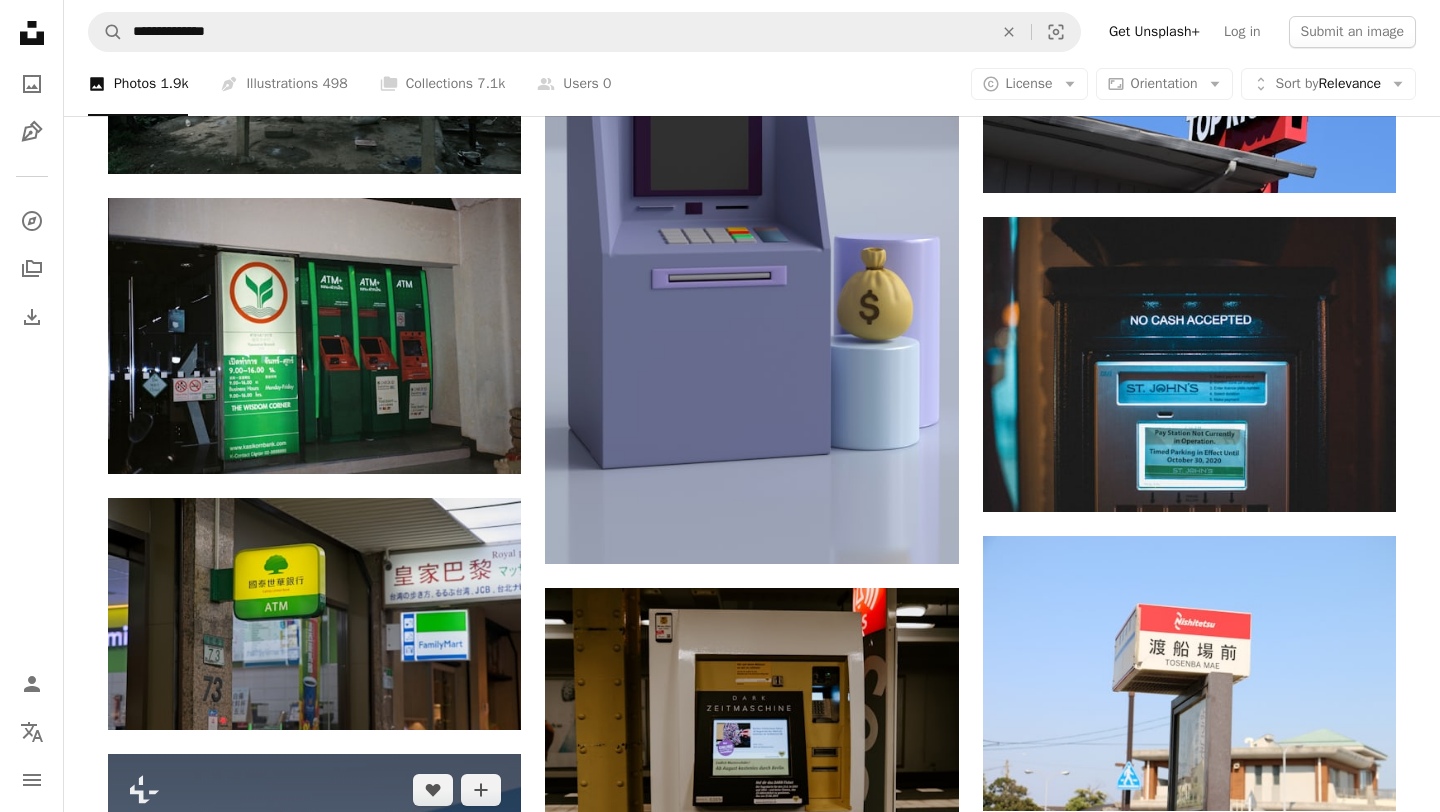 scroll, scrollTop: 1004, scrollLeft: 0, axis: vertical 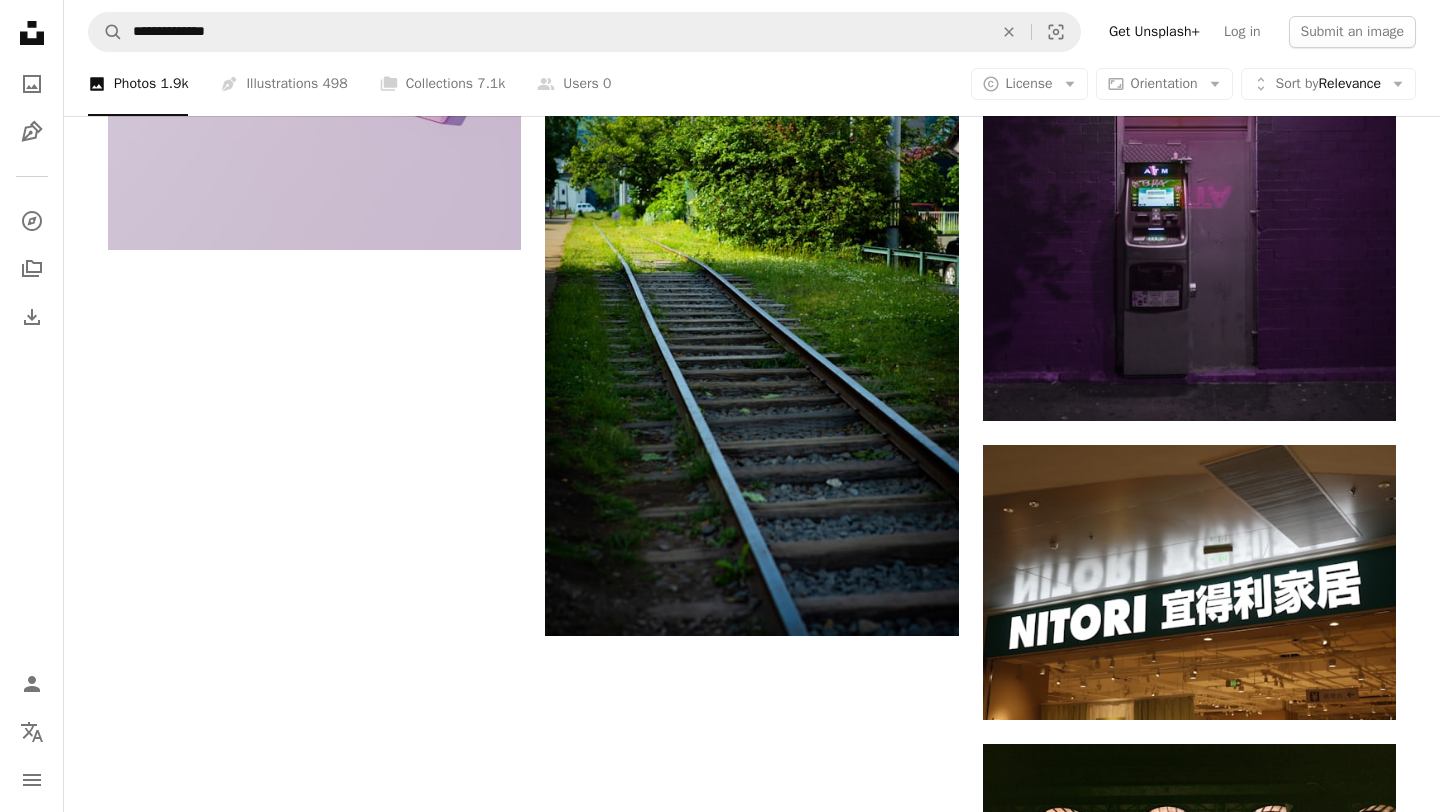 click on "Load more" at bounding box center (752, 1098) 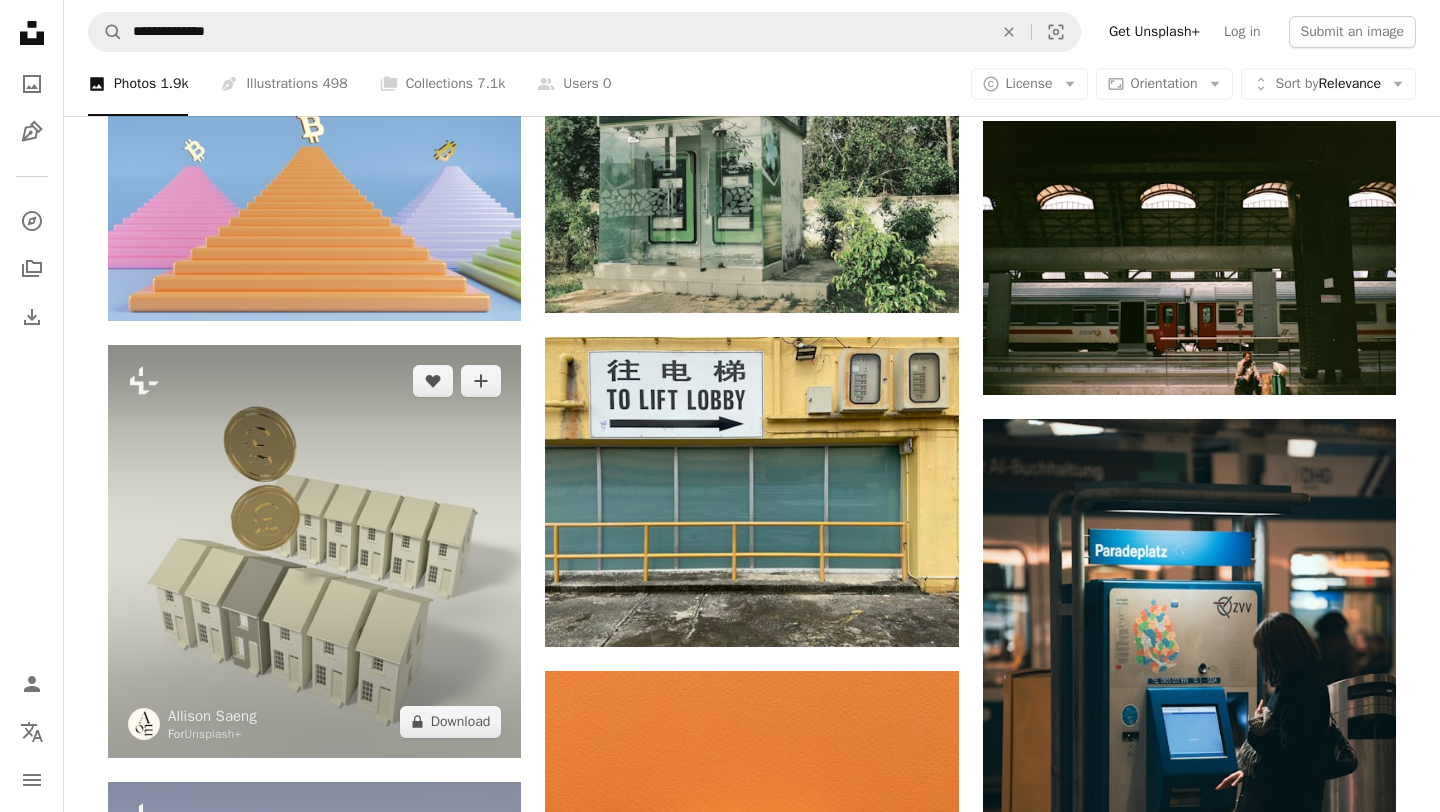 scroll, scrollTop: 3600, scrollLeft: 0, axis: vertical 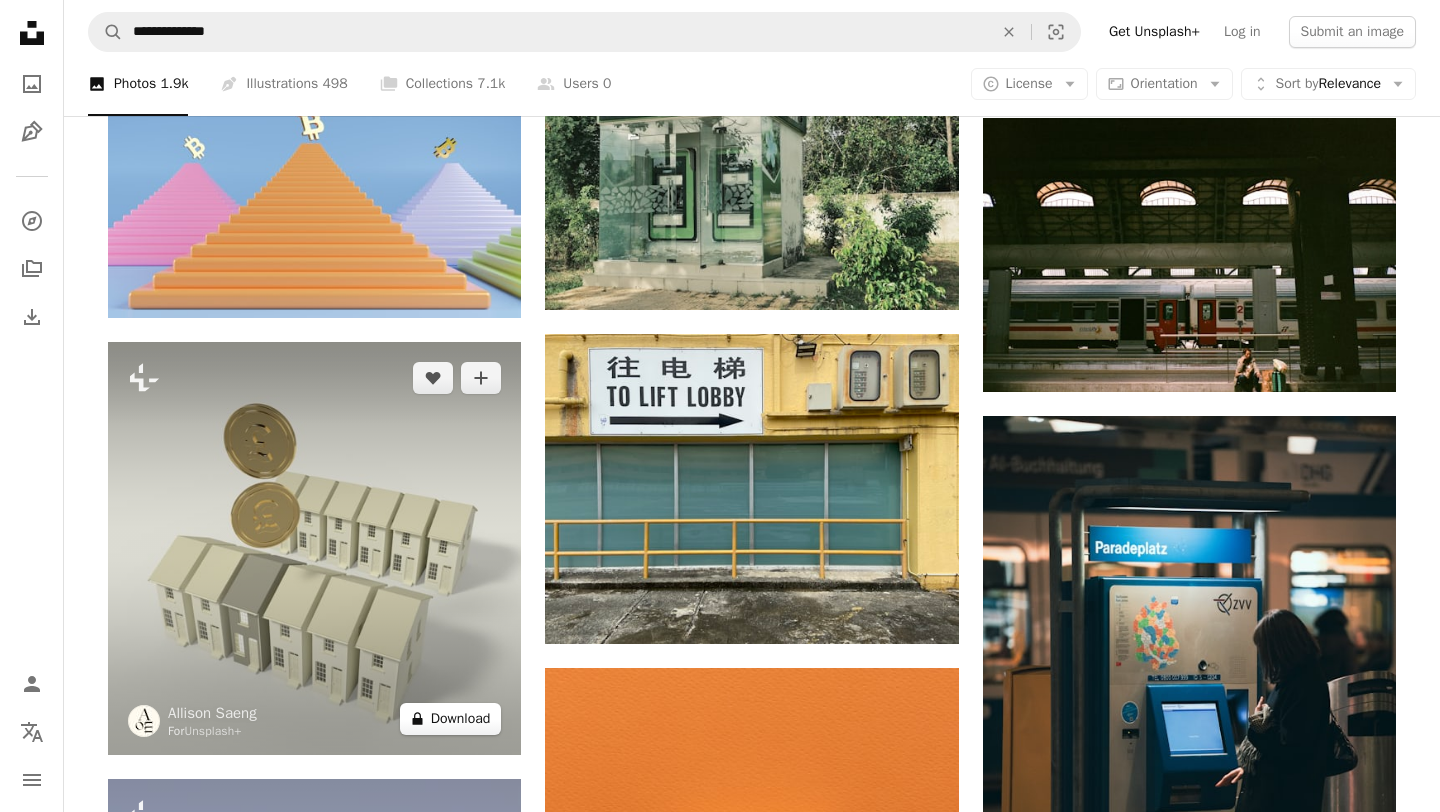 click on "A lock Download" at bounding box center [451, 719] 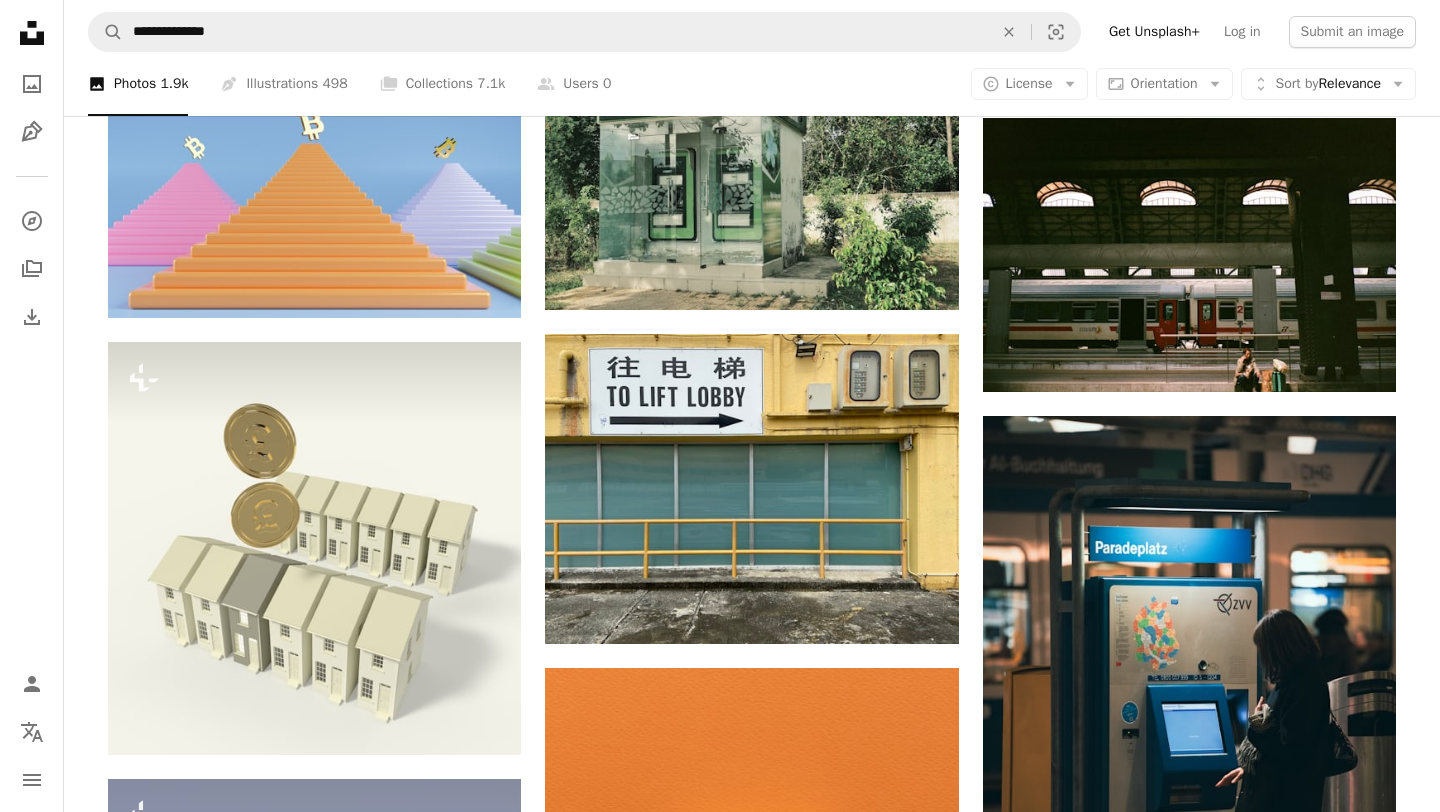 click on "An X shape Premium, ready to use images. Get unlimited access. A plus sign Members-only content added monthly A plus sign Unlimited royalty-free downloads A plus sign Illustrations  New A plus sign Enhanced legal protections yearly 66%  off monthly $12   $4 USD per month * Get  Unsplash+ * When paid annually, billed upfront  $48 Taxes where applicable. Renews automatically. Cancel anytime." at bounding box center [720, 3800] 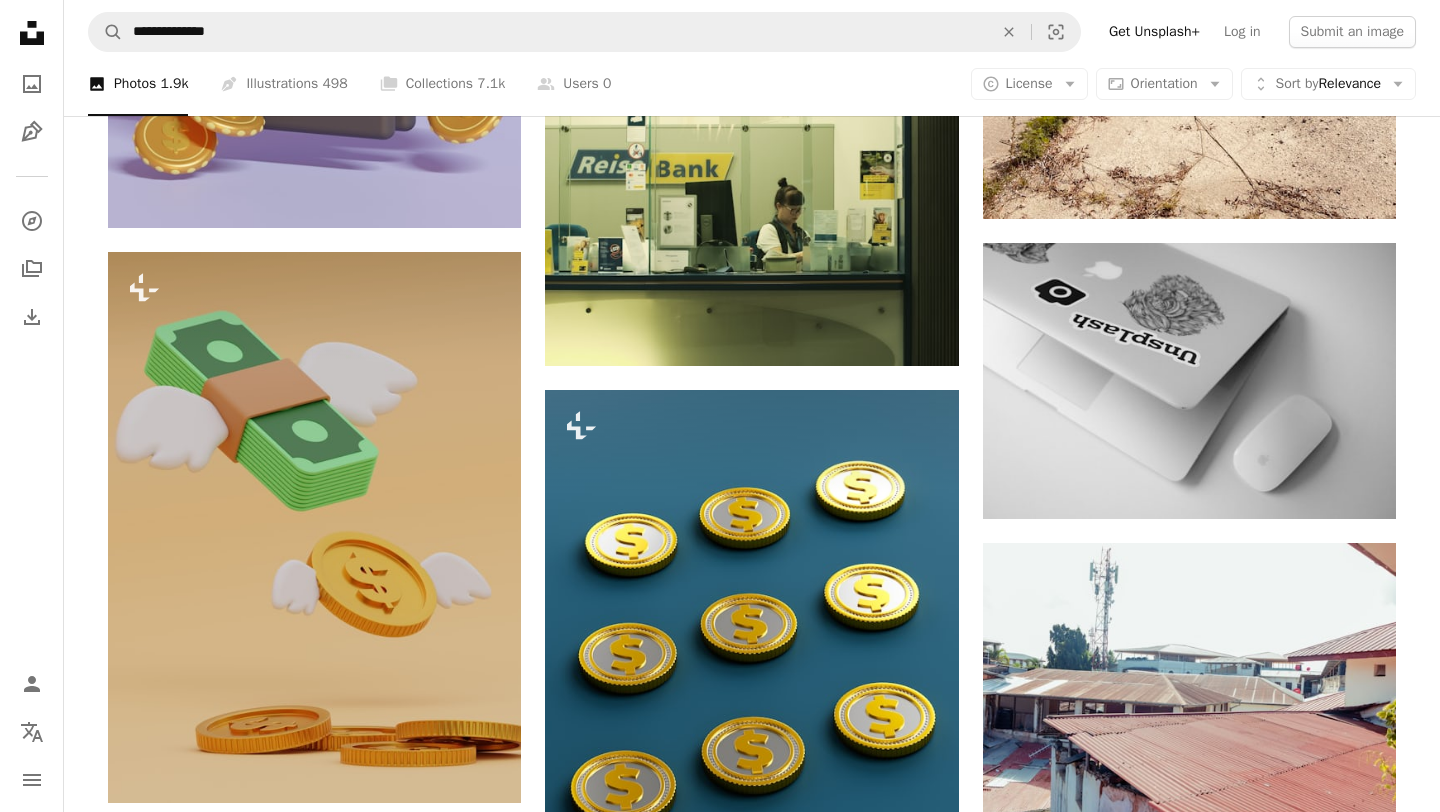 scroll, scrollTop: 11273, scrollLeft: 0, axis: vertical 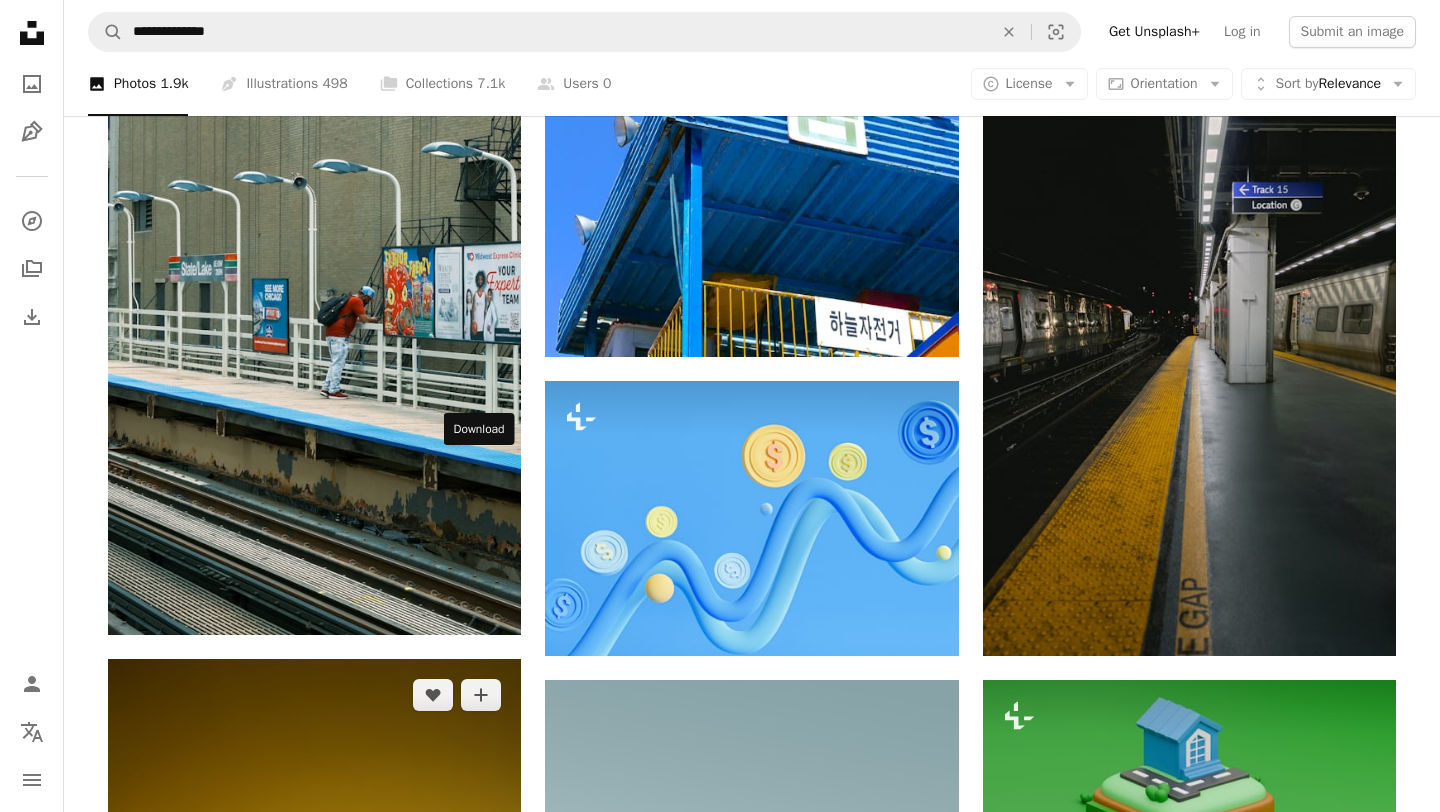 click on "A heart A plus sign Rombo Arrow pointing down" at bounding box center (314, 969) 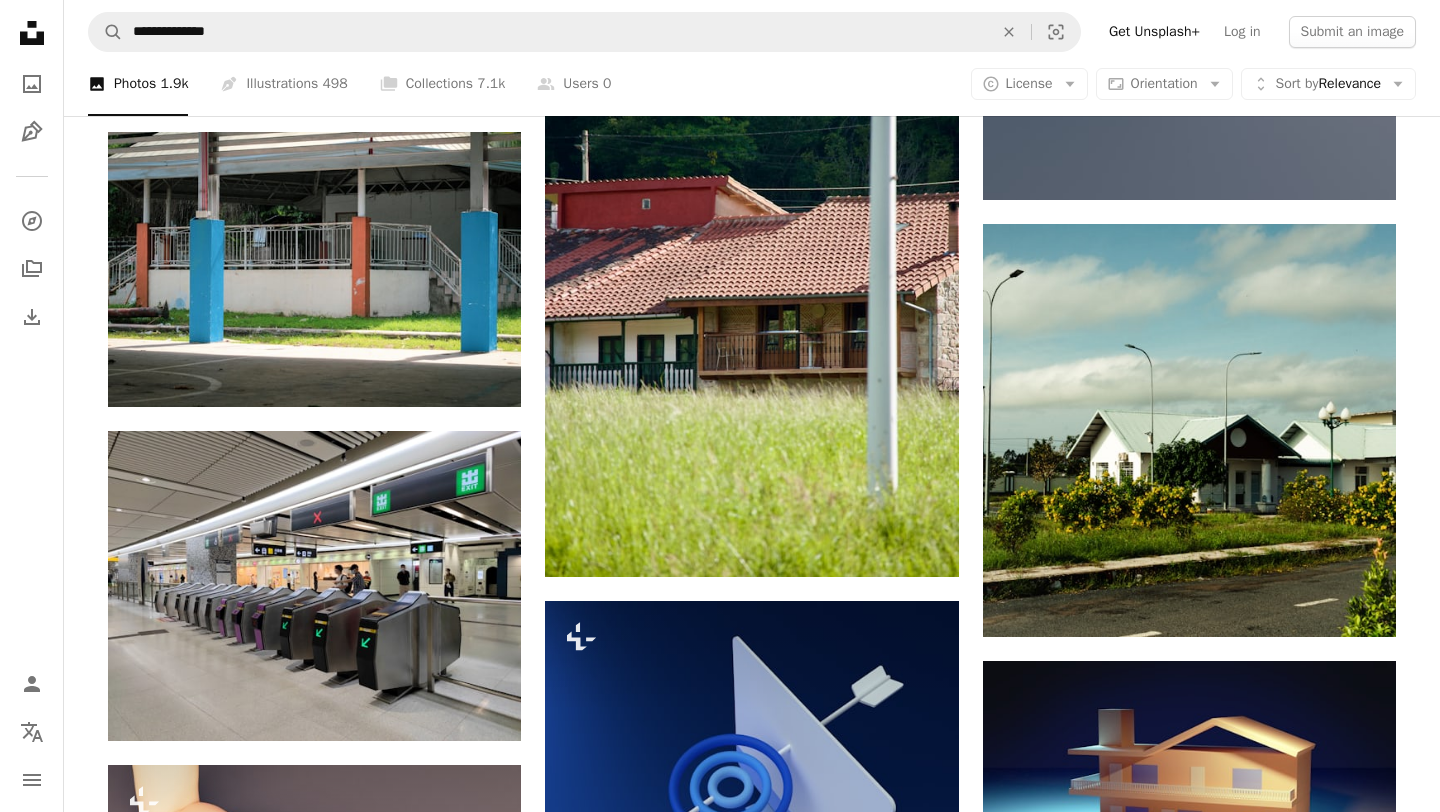scroll, scrollTop: 3600, scrollLeft: 0, axis: vertical 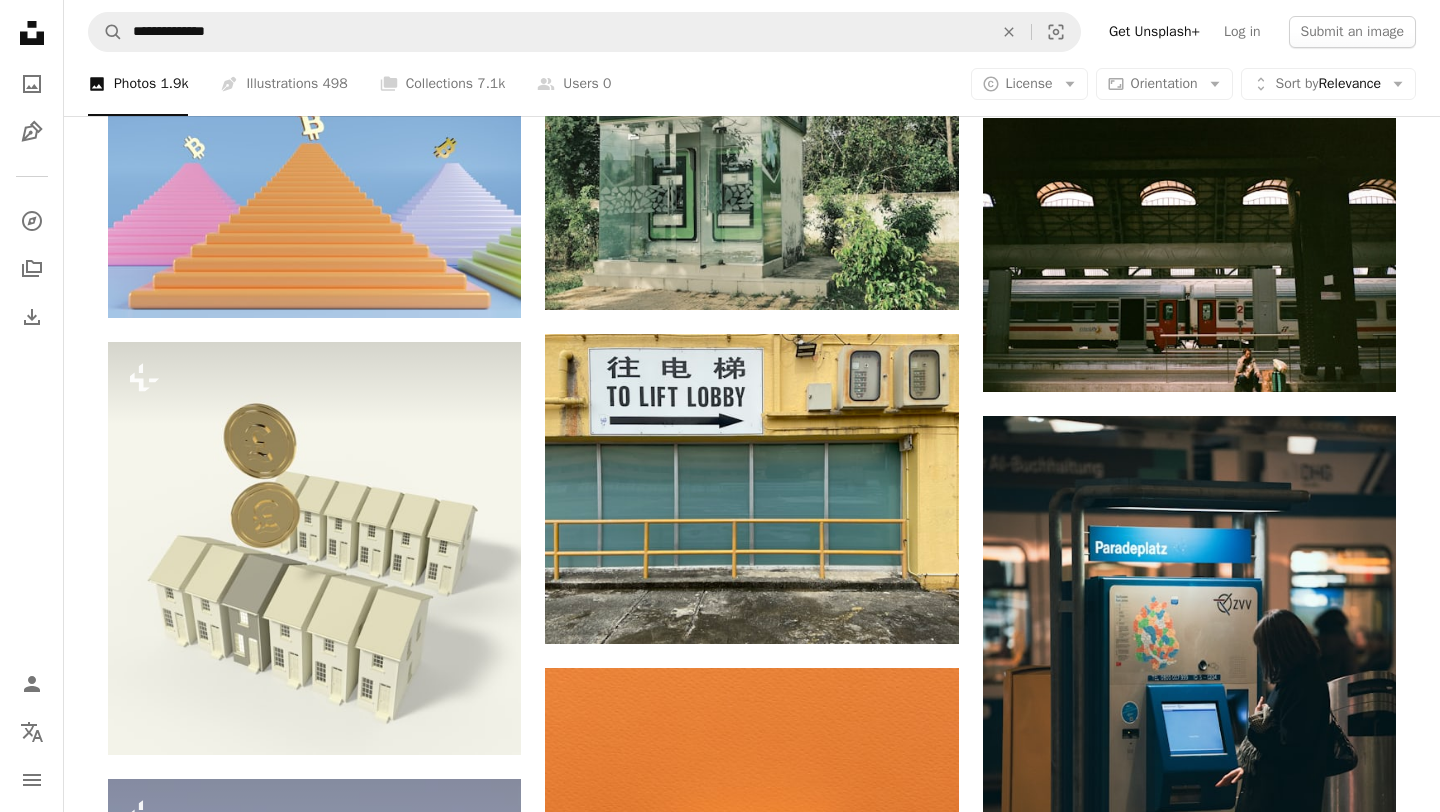 click on "An X shape Premium, ready to use images. Get unlimited access. A plus sign Members-only content added monthly A plus sign Unlimited royalty-free downloads A plus sign Illustrations  New A plus sign Enhanced legal protections yearly 66%  off monthly $12   $4 USD per month * Get  Unsplash+ * When paid annually, billed upfront  $48 Taxes where applicable. Renews automatically. Cancel anytime." at bounding box center (720, 24172) 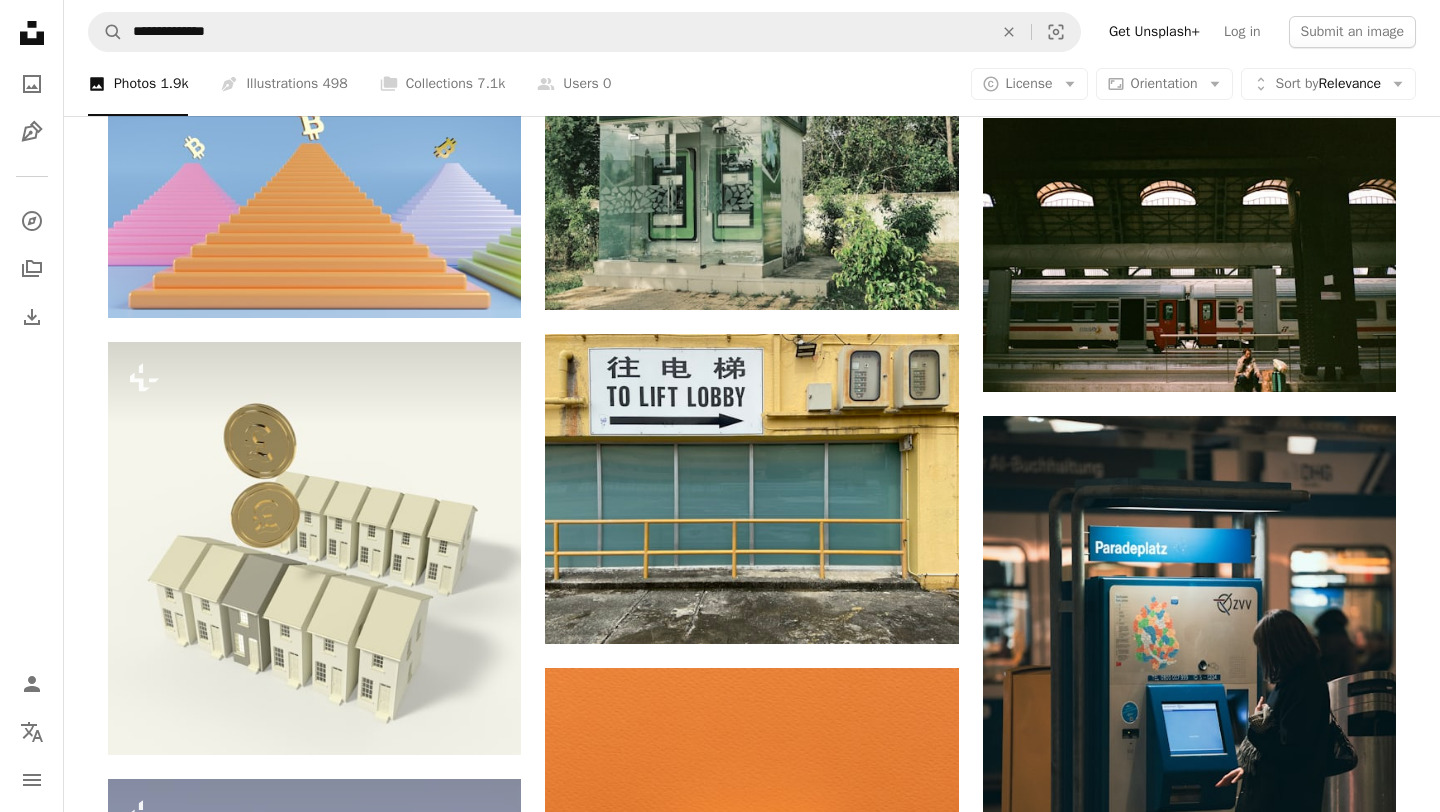 scroll, scrollTop: 23218, scrollLeft: 0, axis: vertical 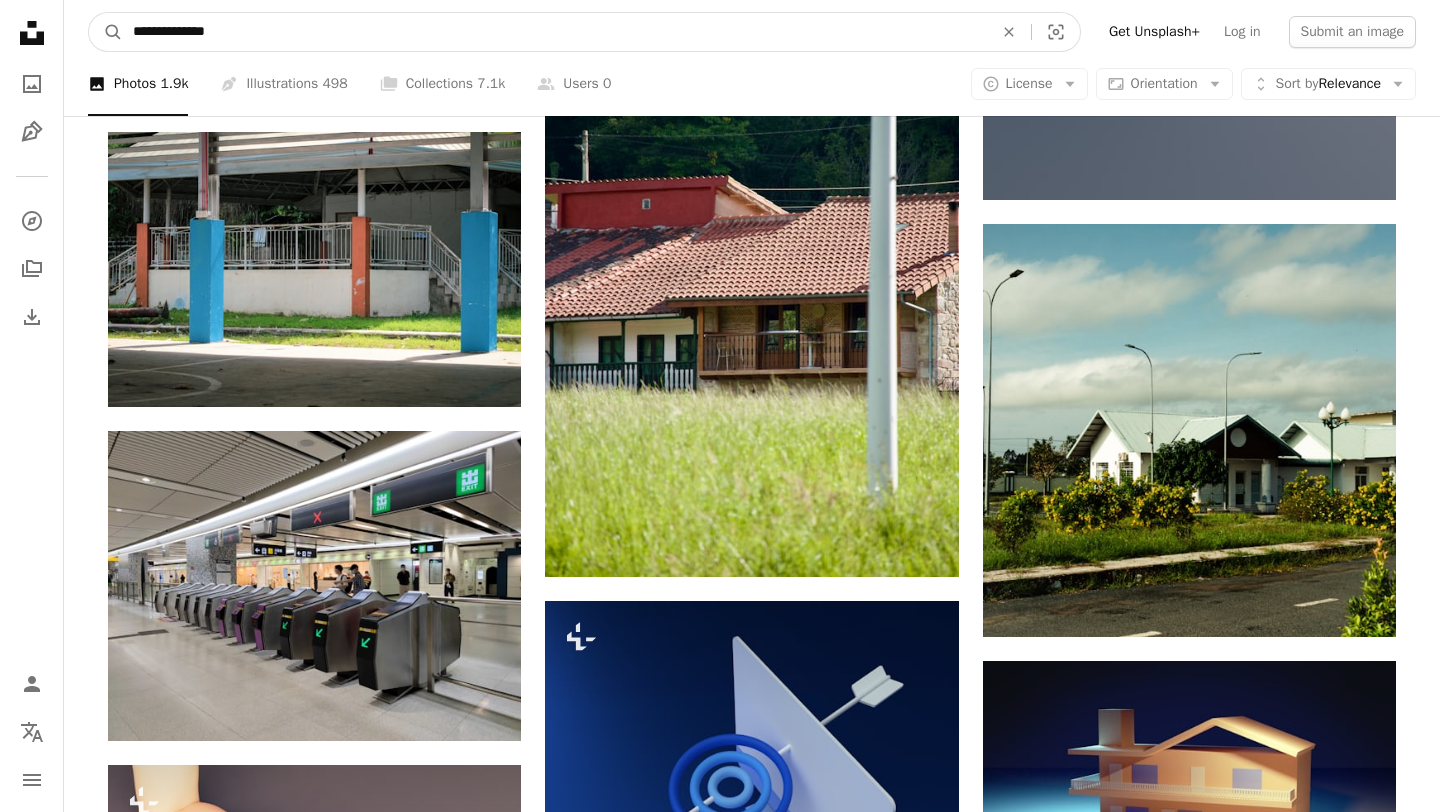 click on "**********" at bounding box center [555, 32] 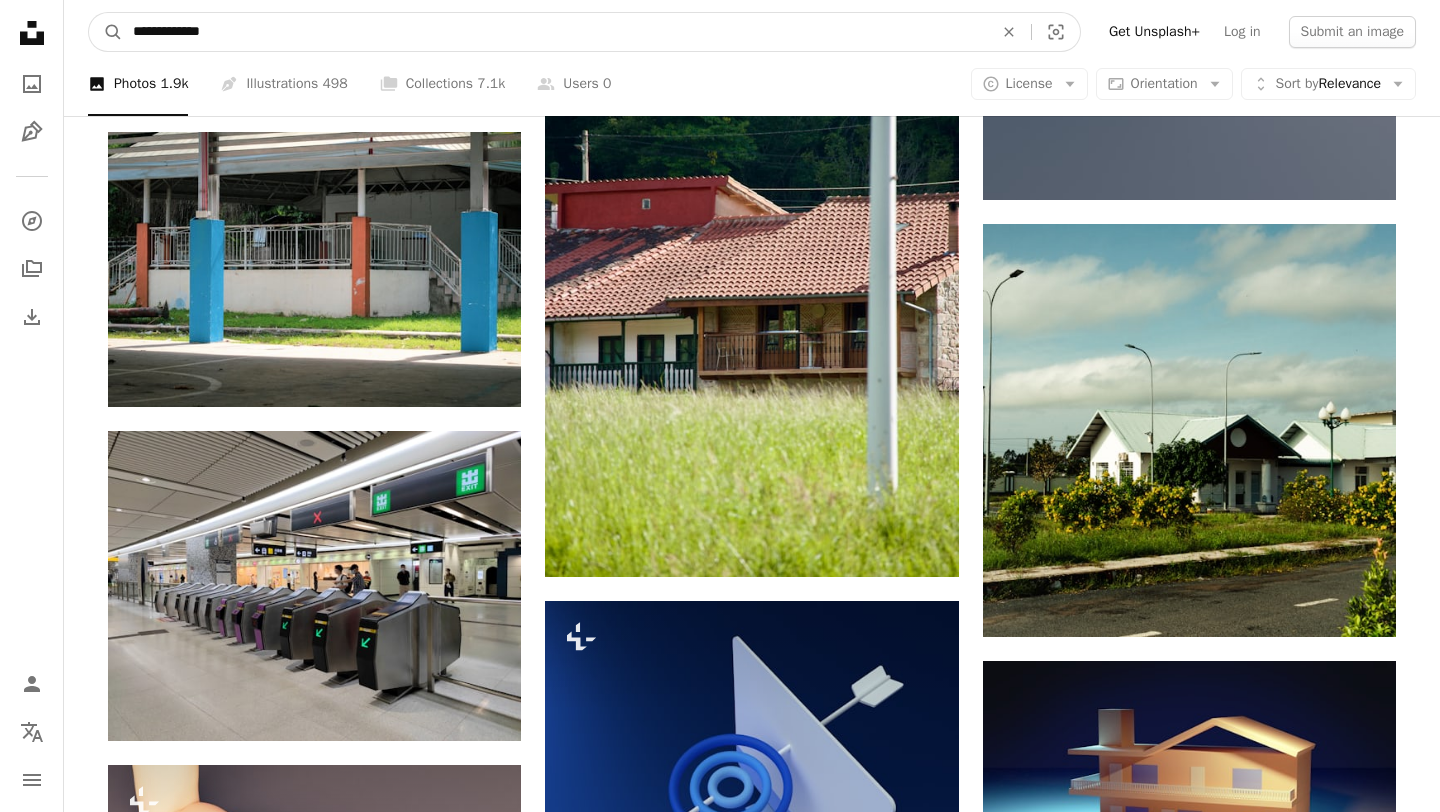 type on "**********" 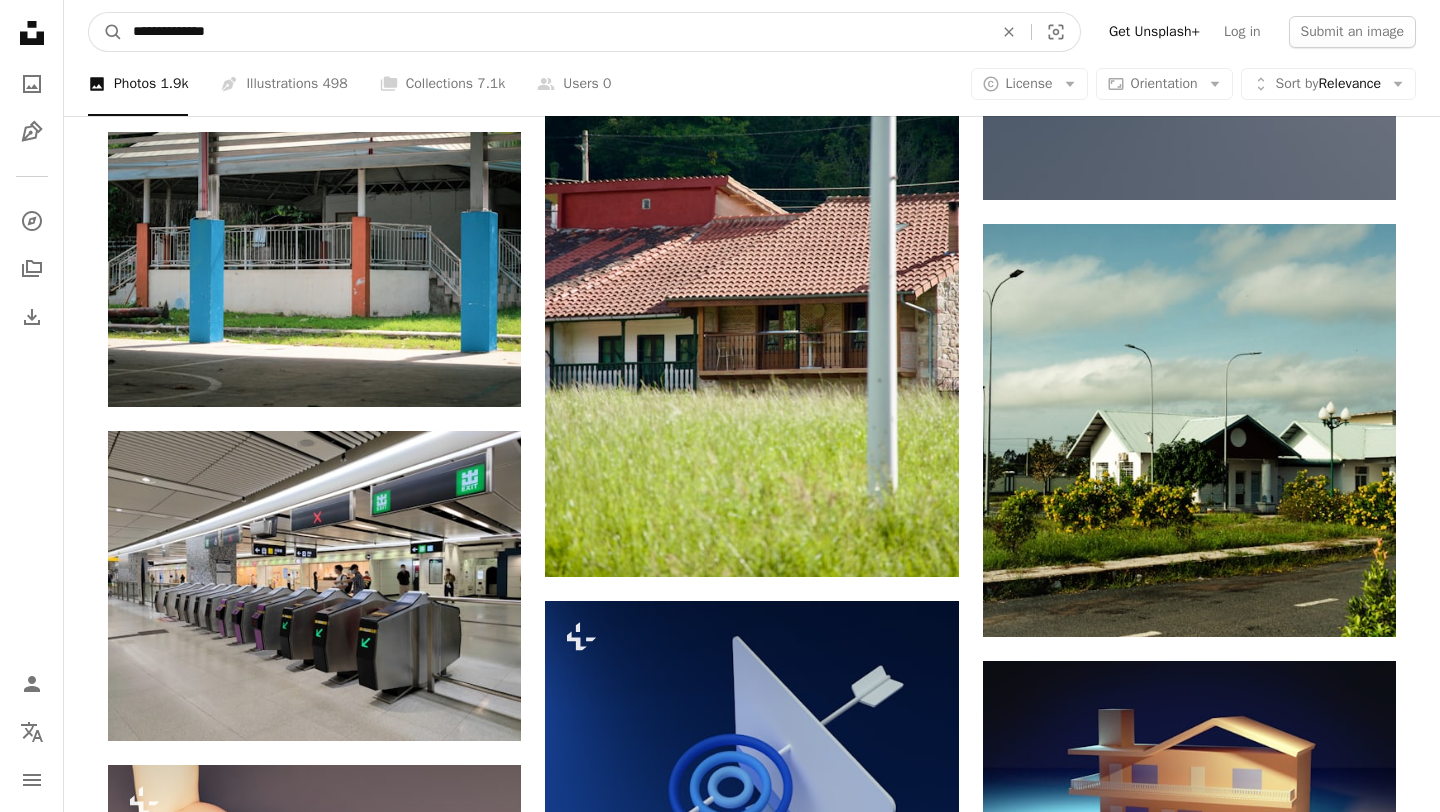 click on "A magnifying glass" at bounding box center (106, 32) 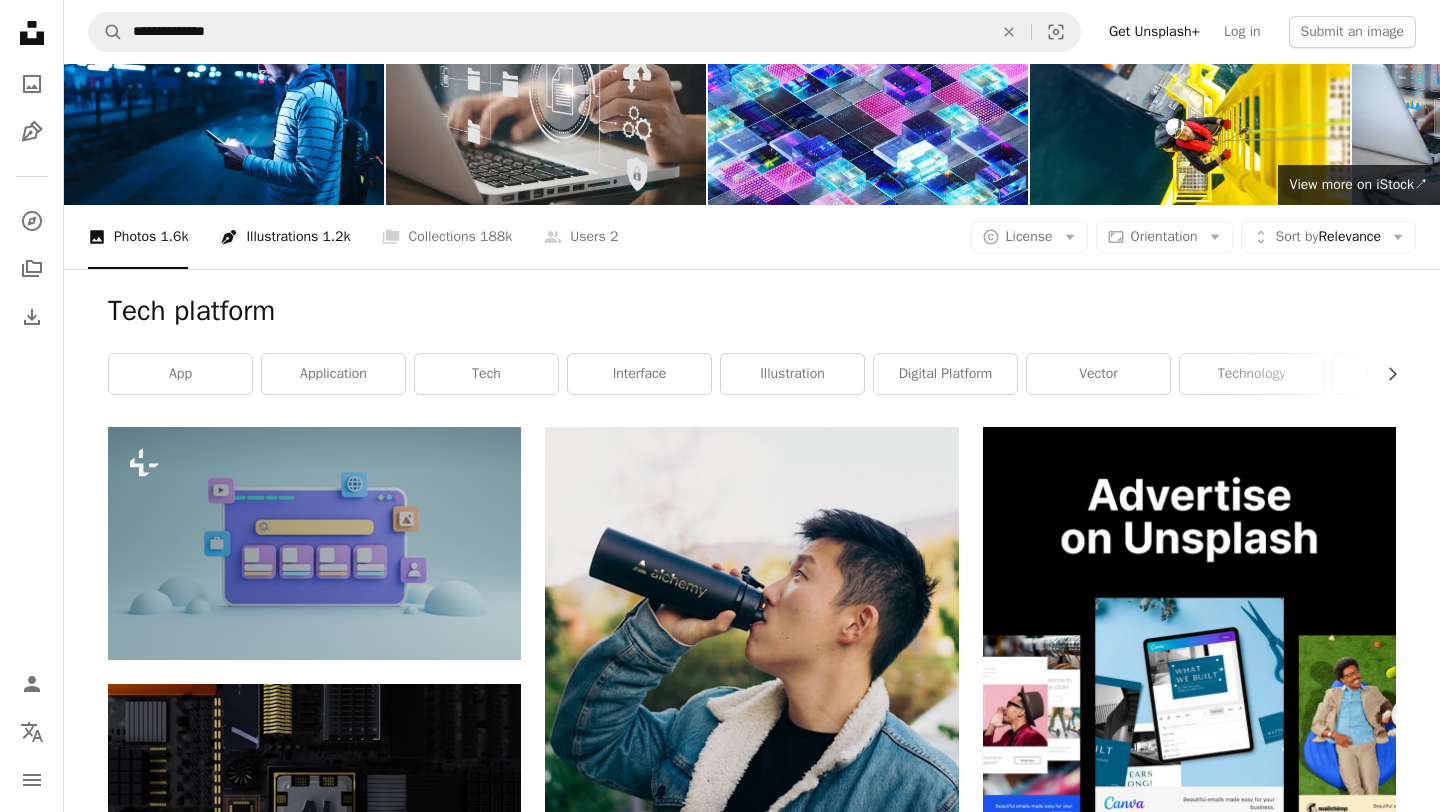 scroll, scrollTop: 94, scrollLeft: 0, axis: vertical 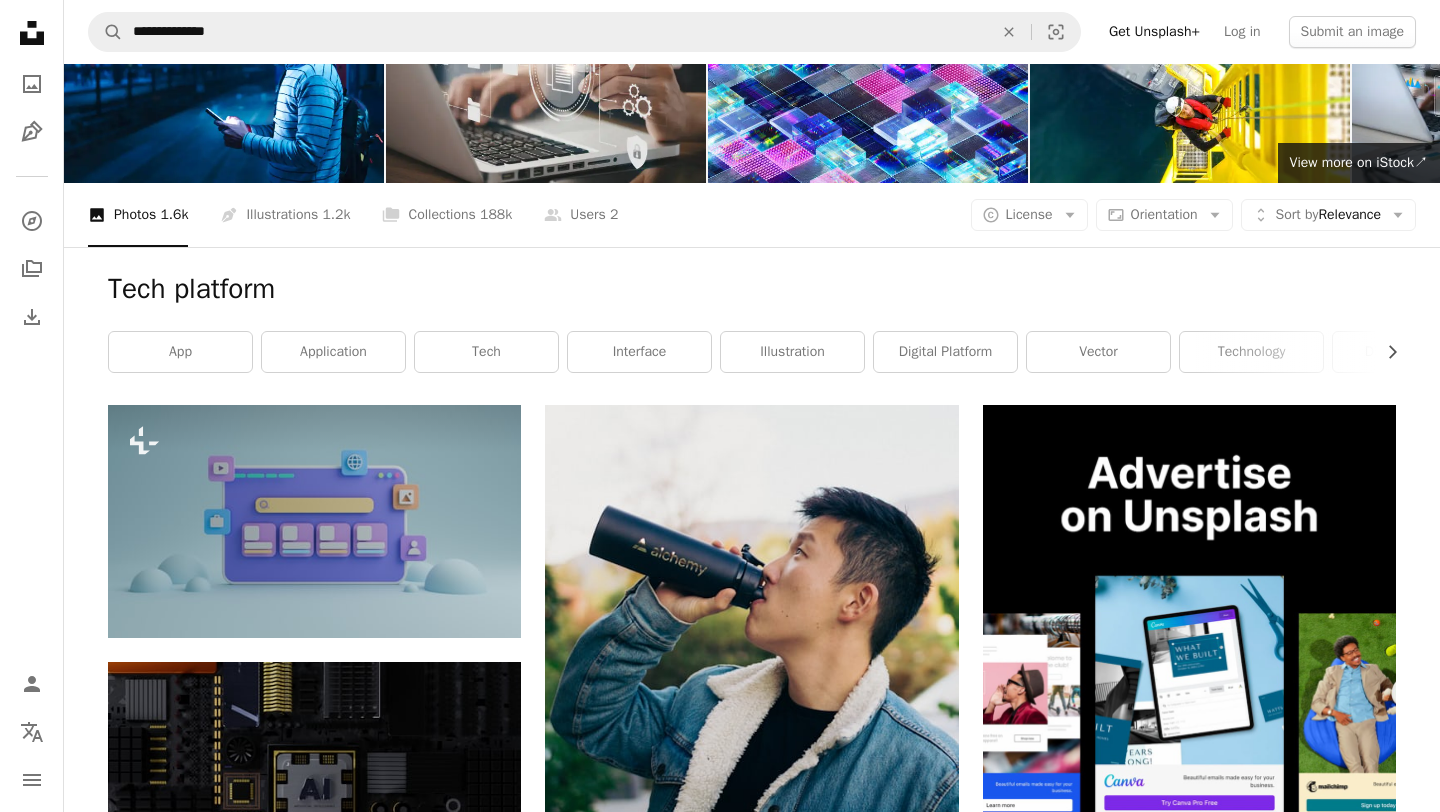 click on "Tech  platform Chevron right app application tech interface illustration digital platform vector technology digital image 3d 3d render futuristic" at bounding box center [752, 326] 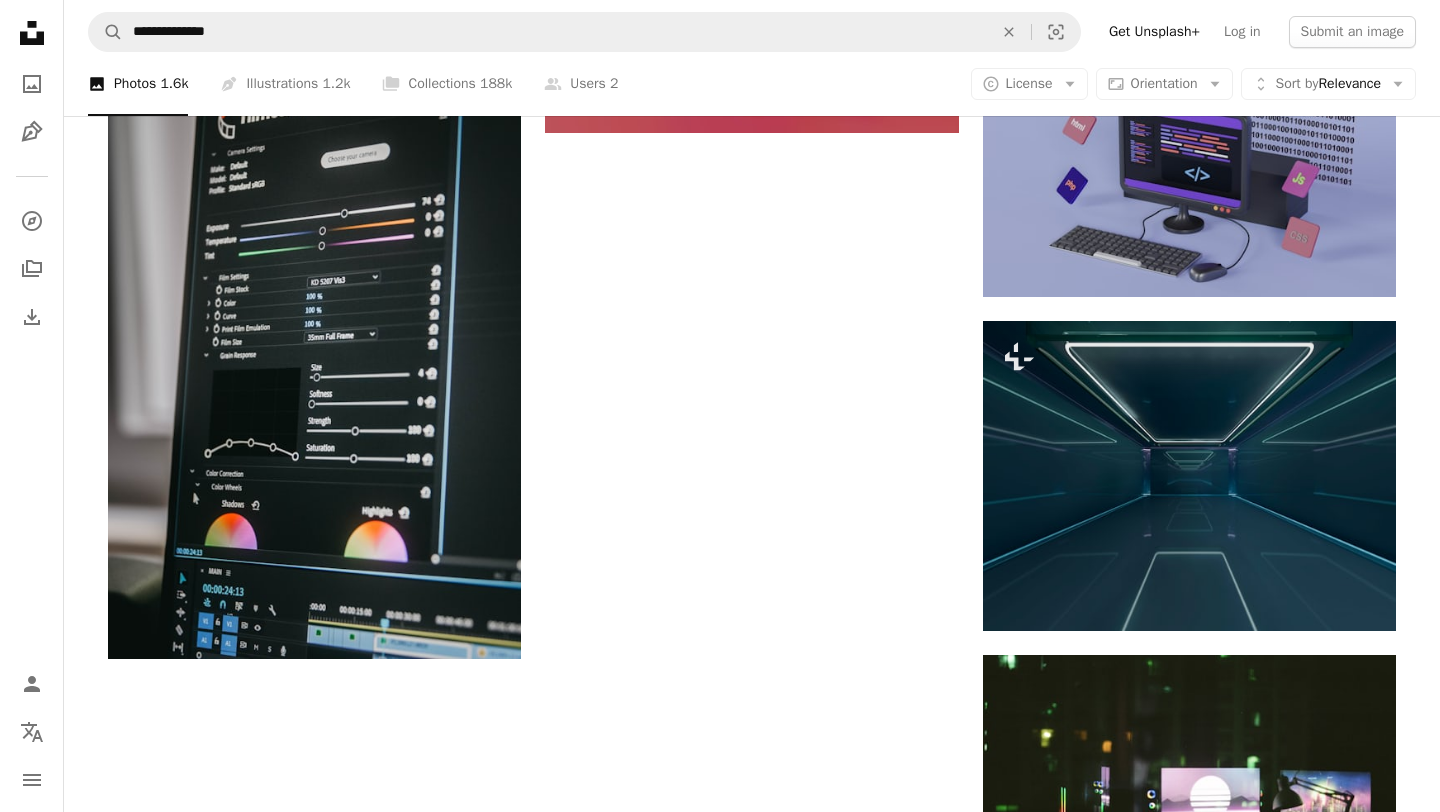 scroll, scrollTop: 2257, scrollLeft: 0, axis: vertical 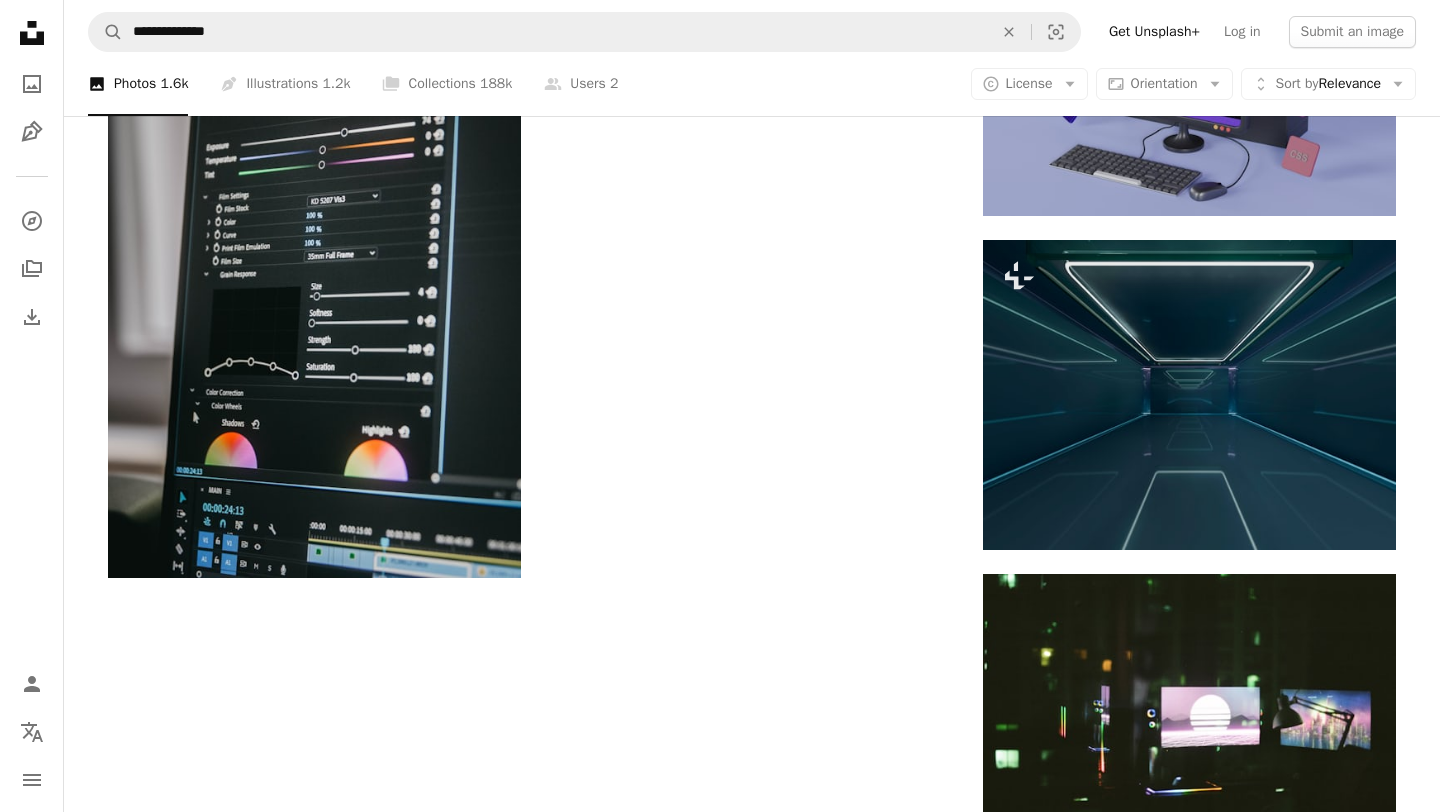 click on "Load more" at bounding box center [752, 928] 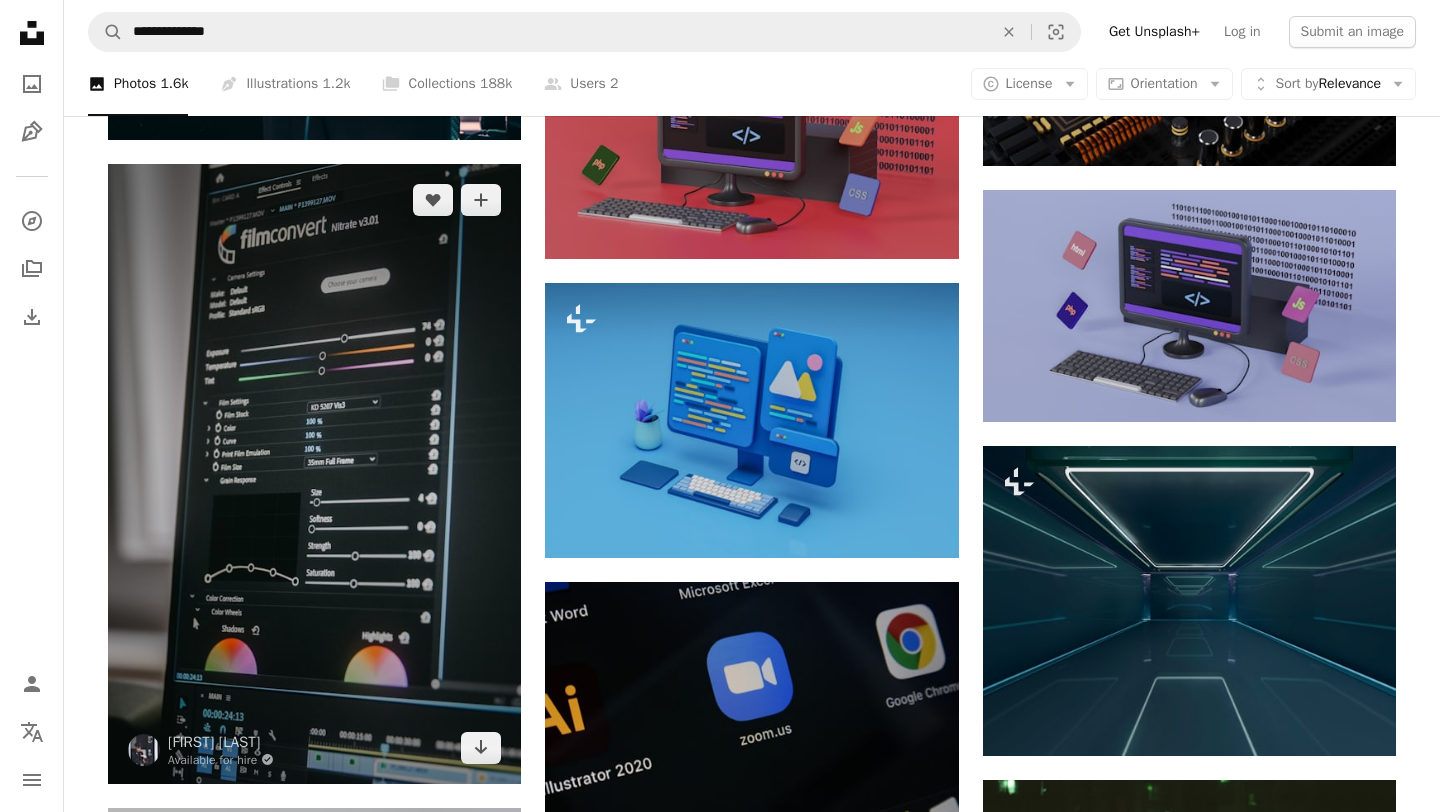 drag, startPoint x: 347, startPoint y: 467, endPoint x: 347, endPoint y: 456, distance: 11 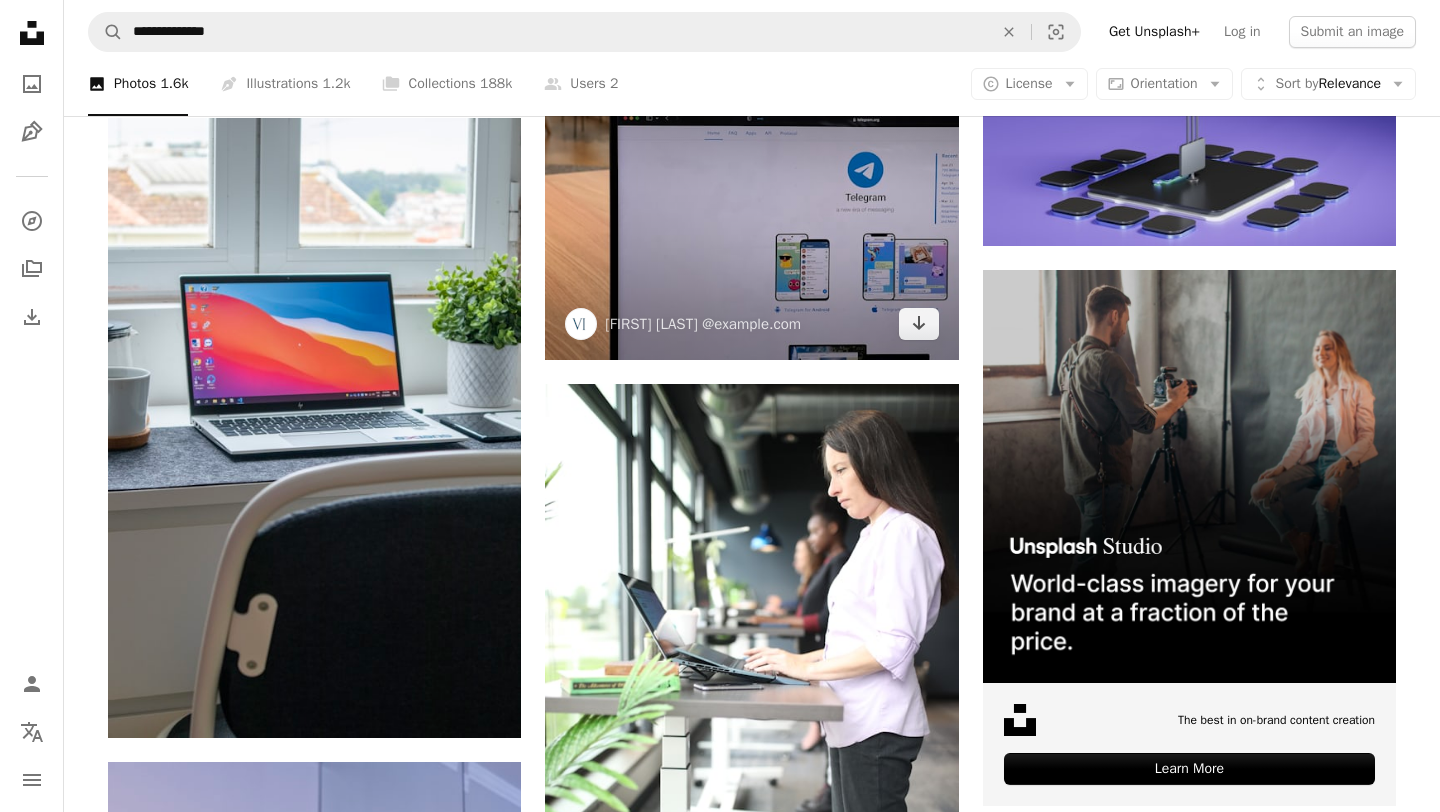 scroll, scrollTop: 7520, scrollLeft: 0, axis: vertical 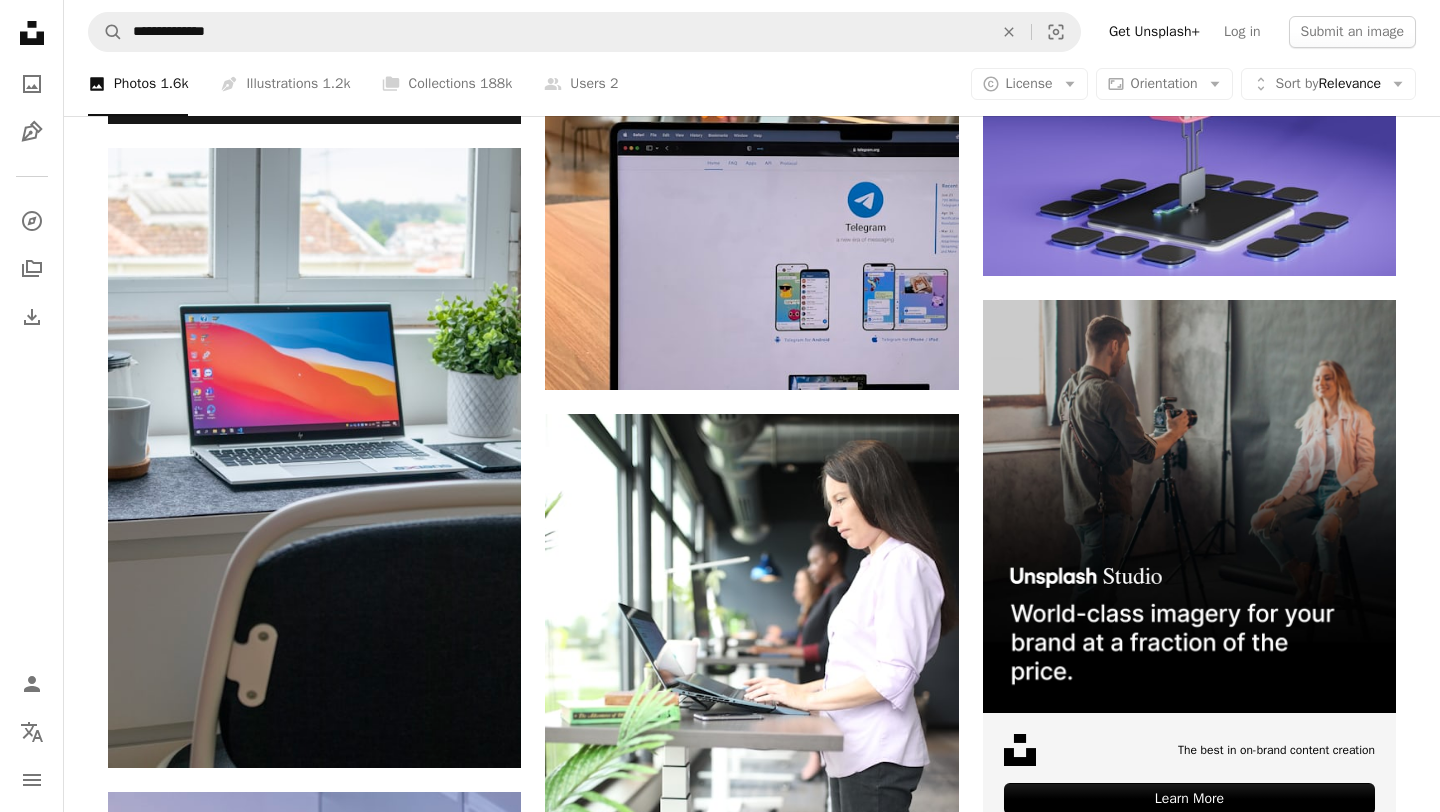 click at bounding box center (1189, 1729) 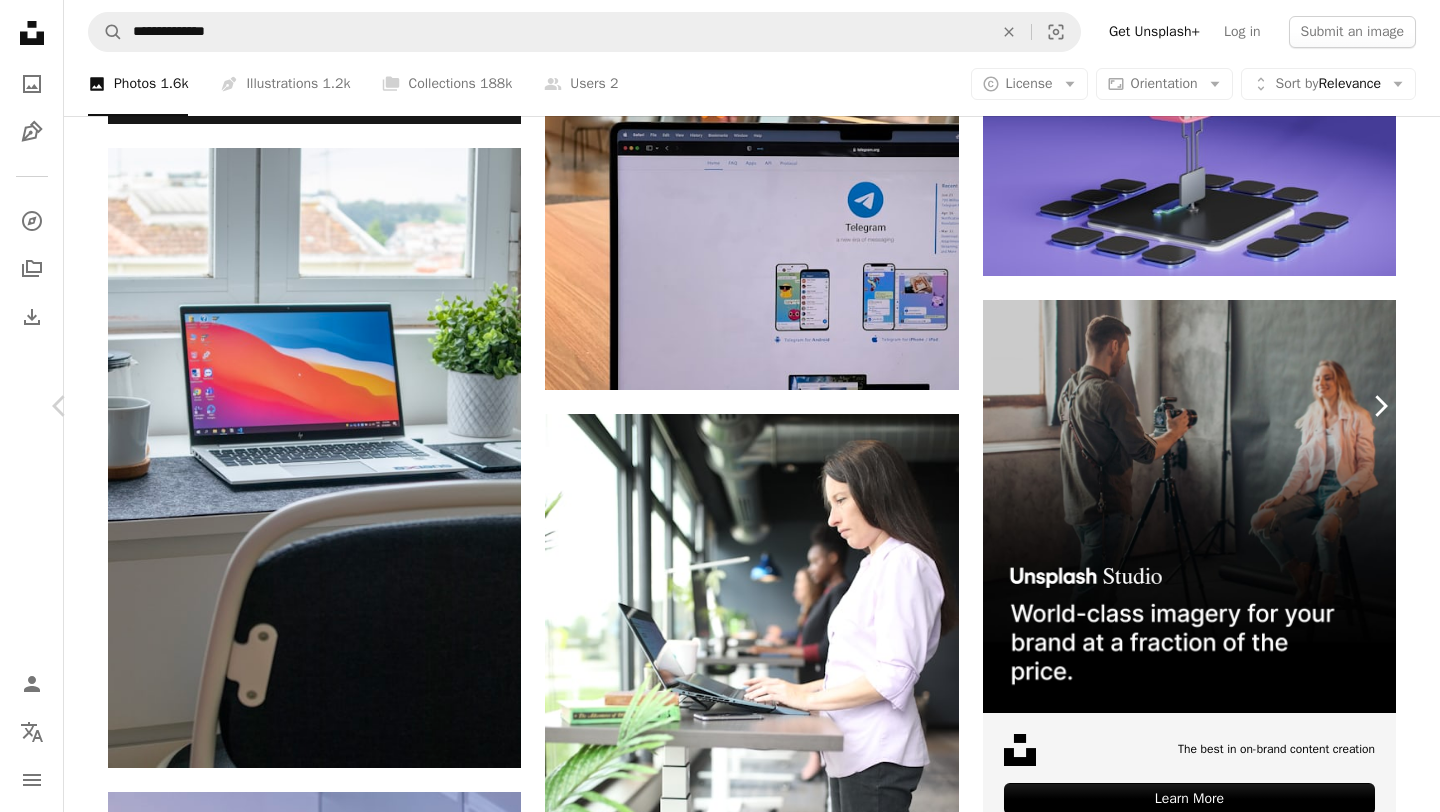 click on "Chevron right" at bounding box center [1380, 406] 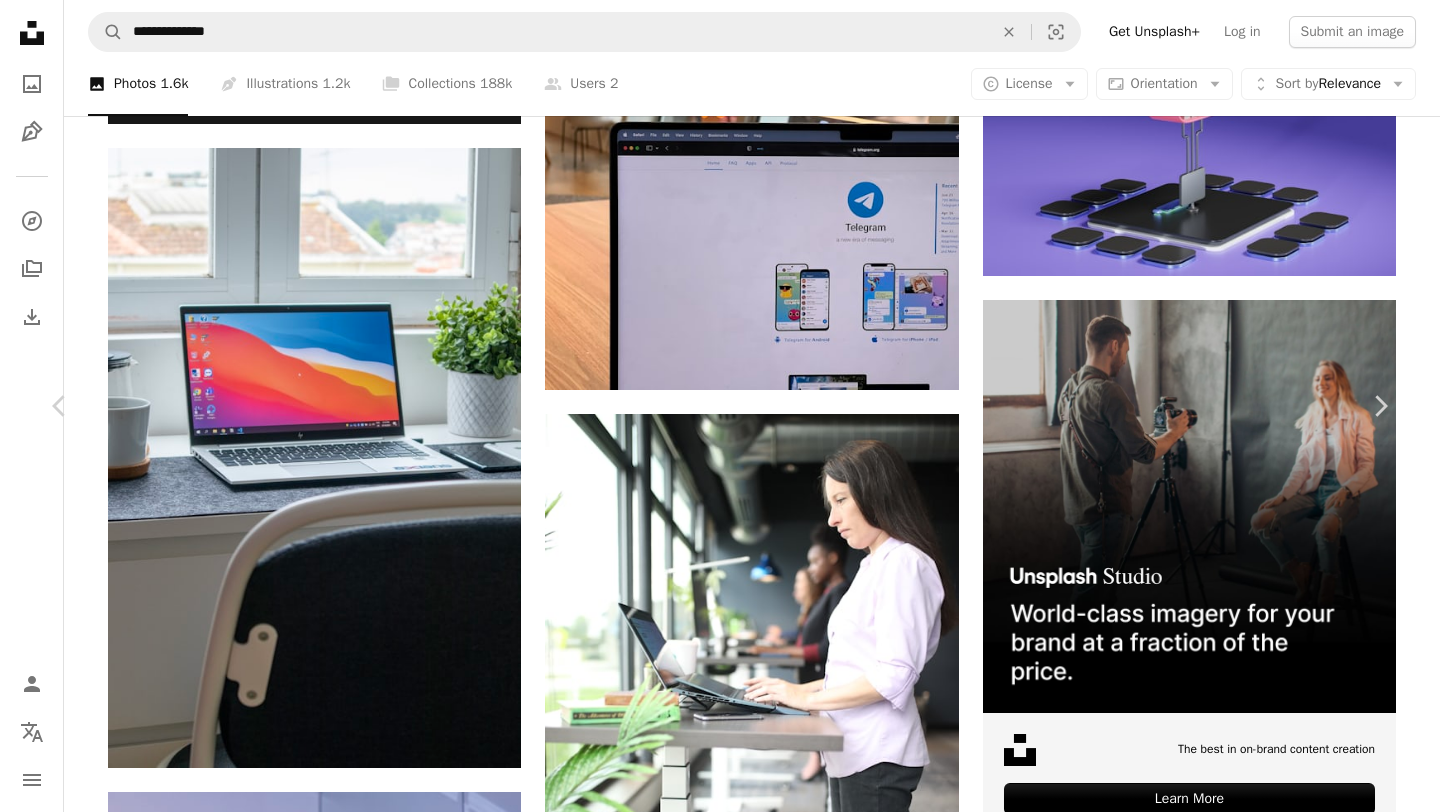 click on "An X shape" at bounding box center (20, 20) 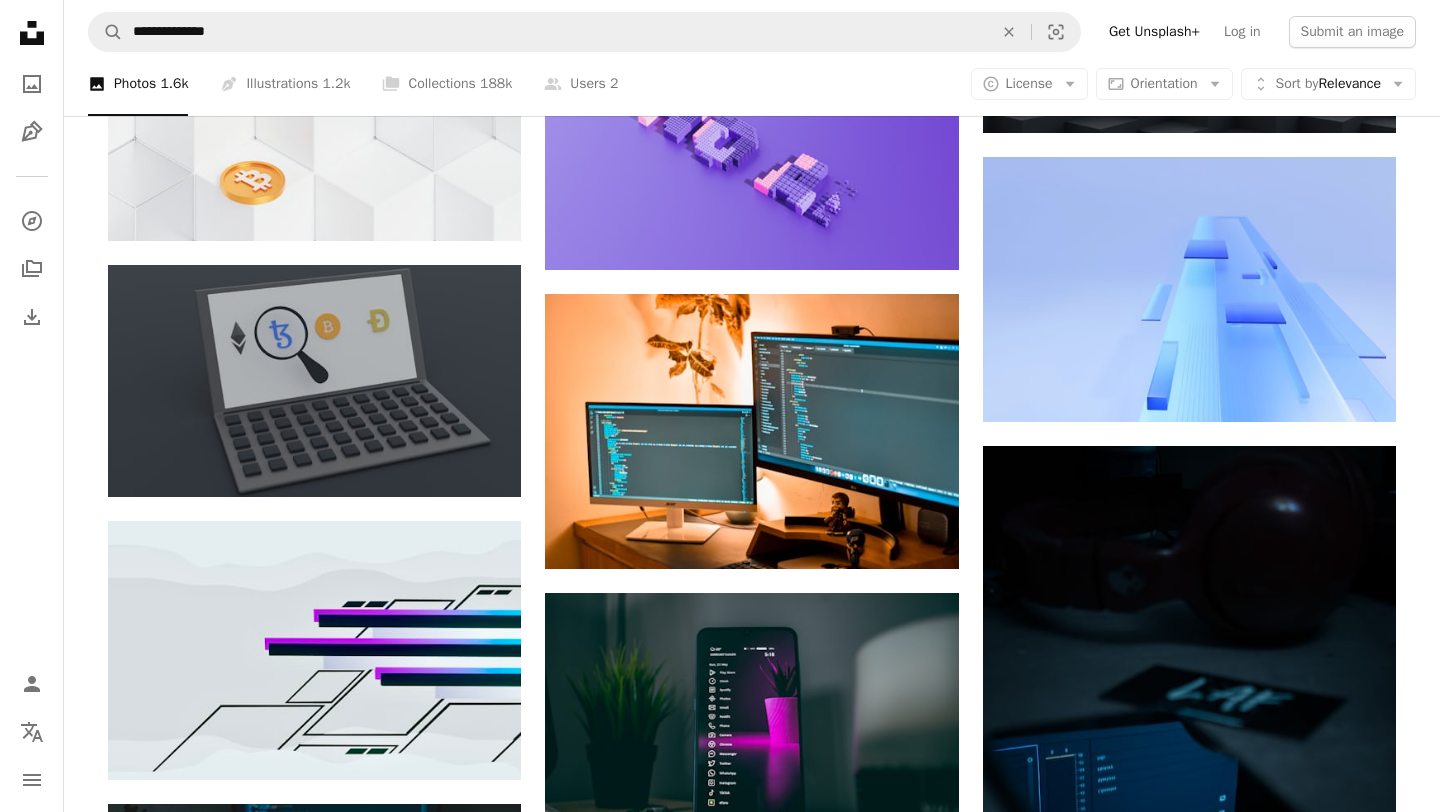scroll, scrollTop: 9863, scrollLeft: 0, axis: vertical 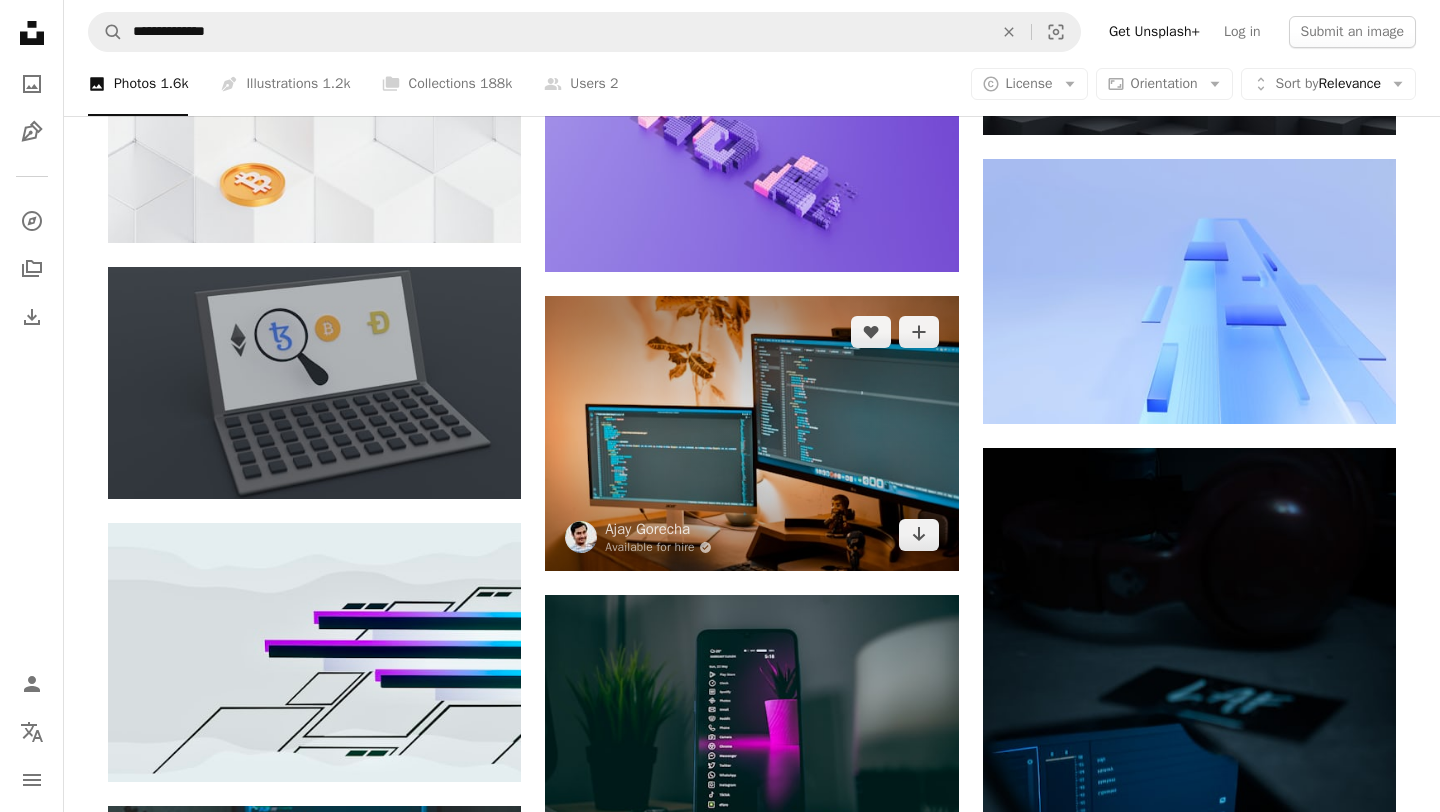 click at bounding box center (751, 433) 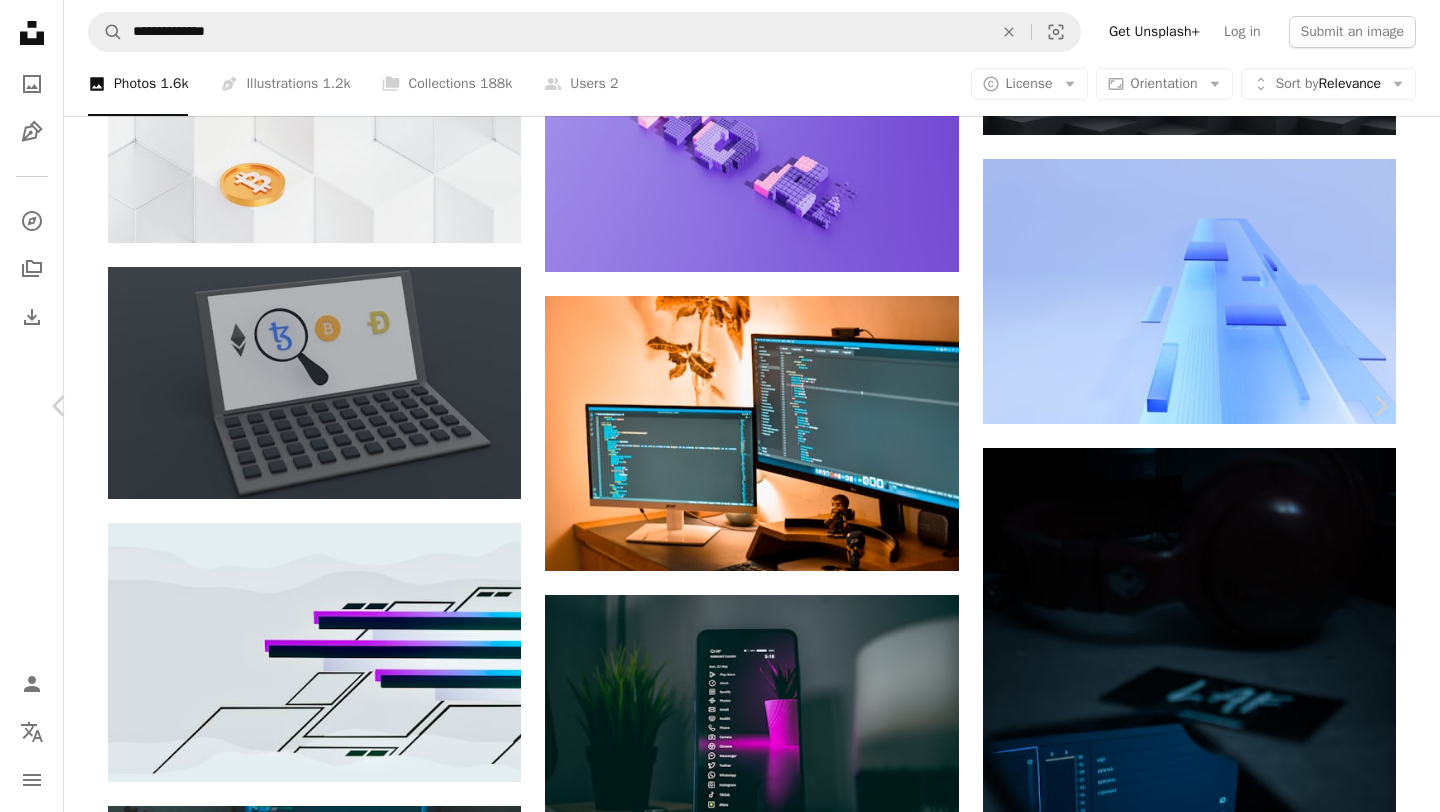 click on "Download free" at bounding box center [1191, 4486] 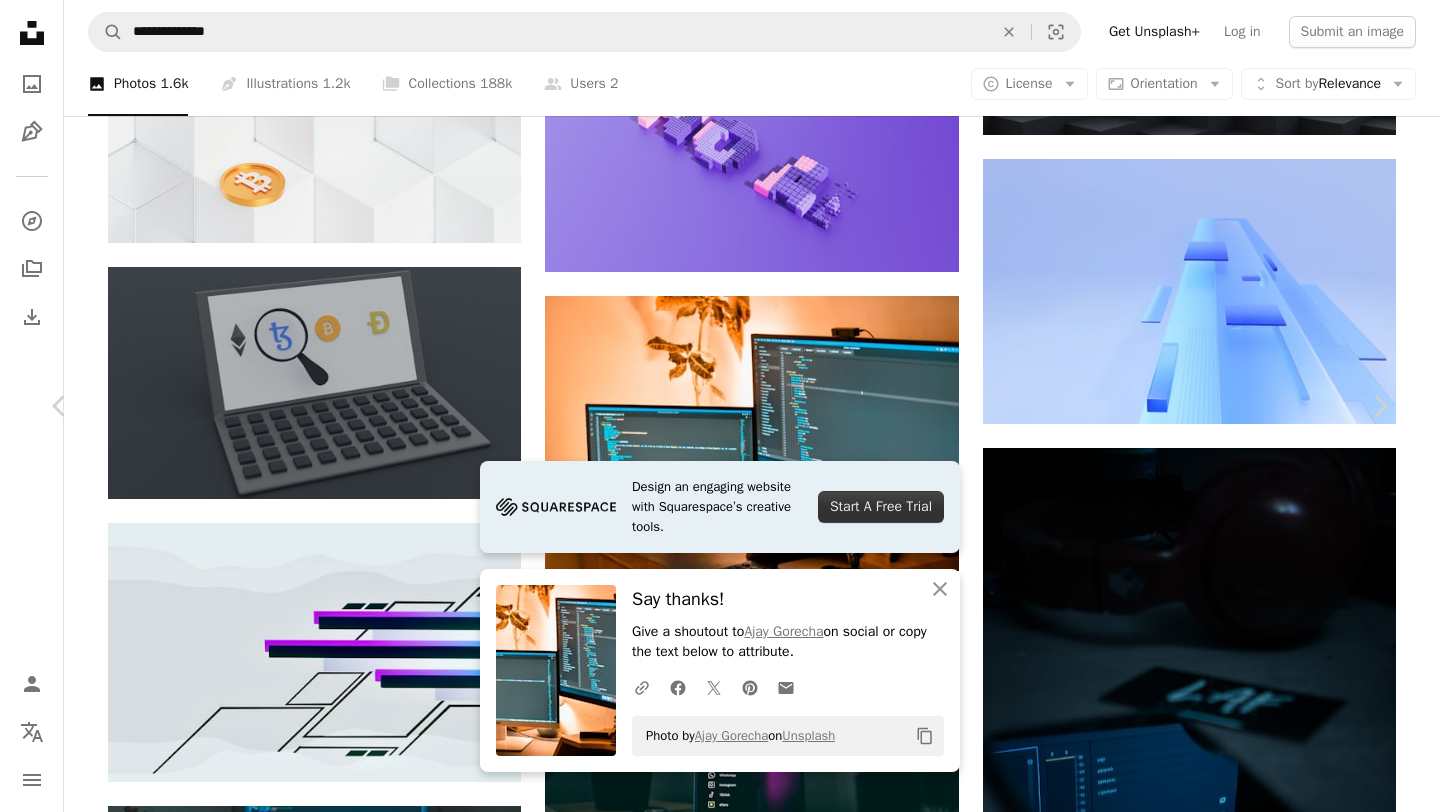 click on "[FIRST] [LAST] Available for hire A checkmark inside of a circle A heart A plus sign Download free Chevron down" at bounding box center [712, 4486] 